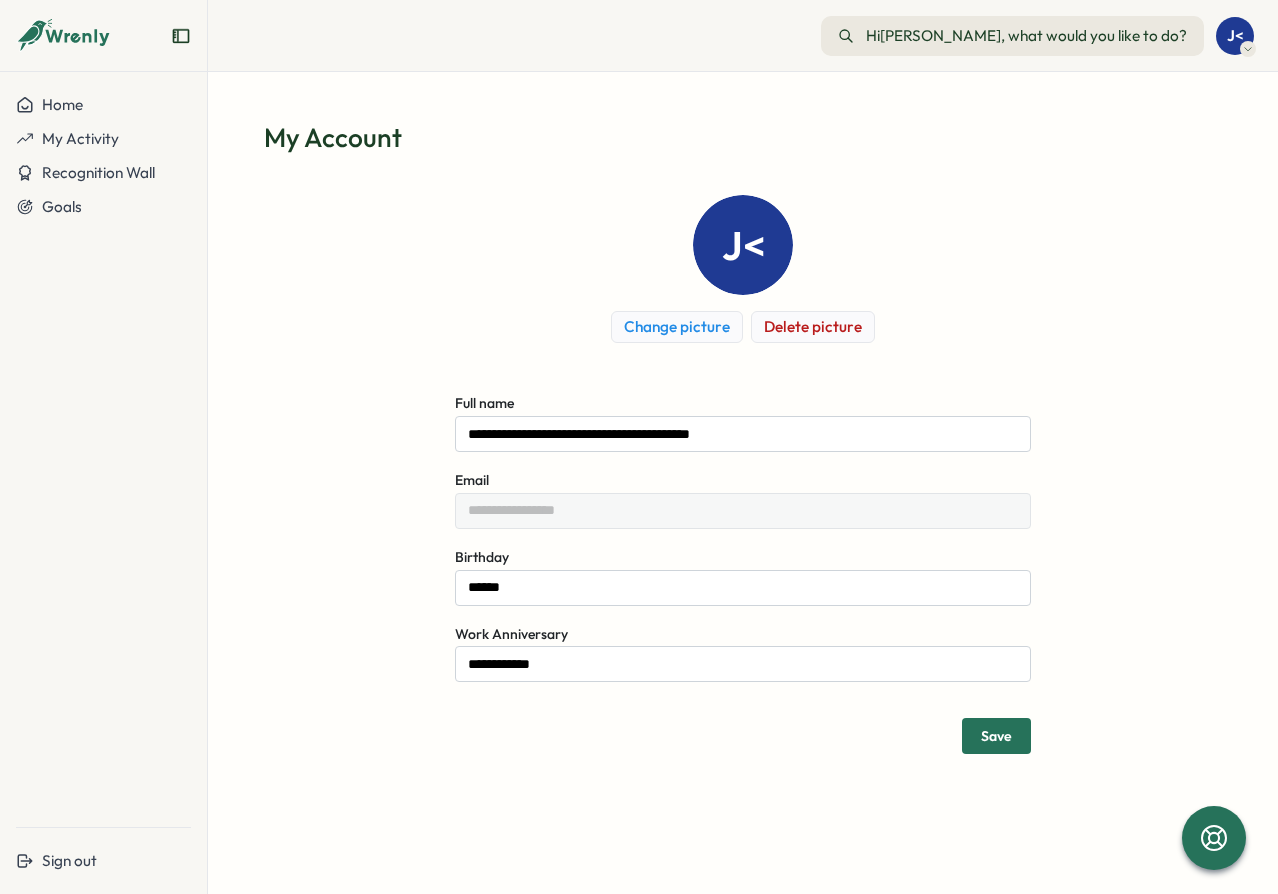 scroll, scrollTop: 0, scrollLeft: 0, axis: both 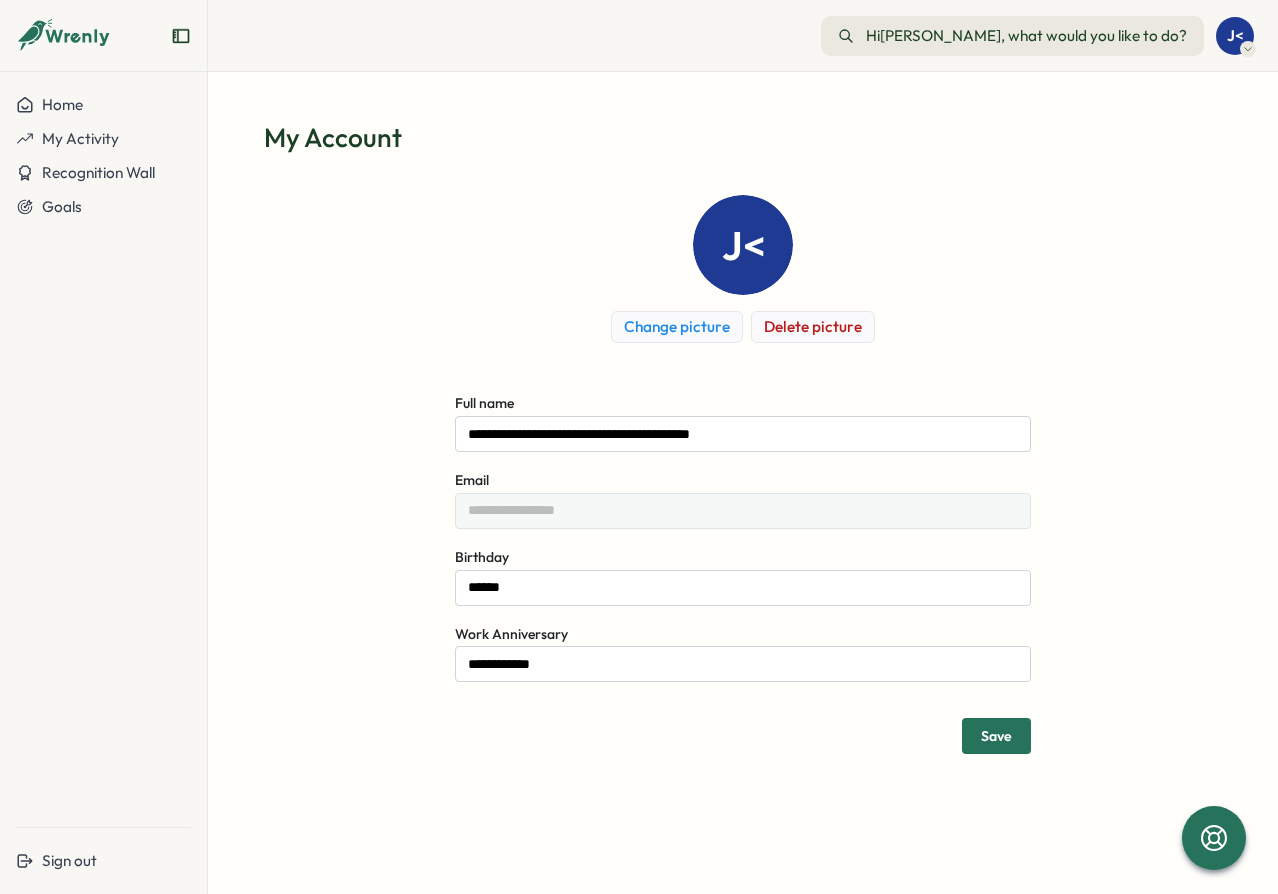 click on "**********" at bounding box center [743, 437] 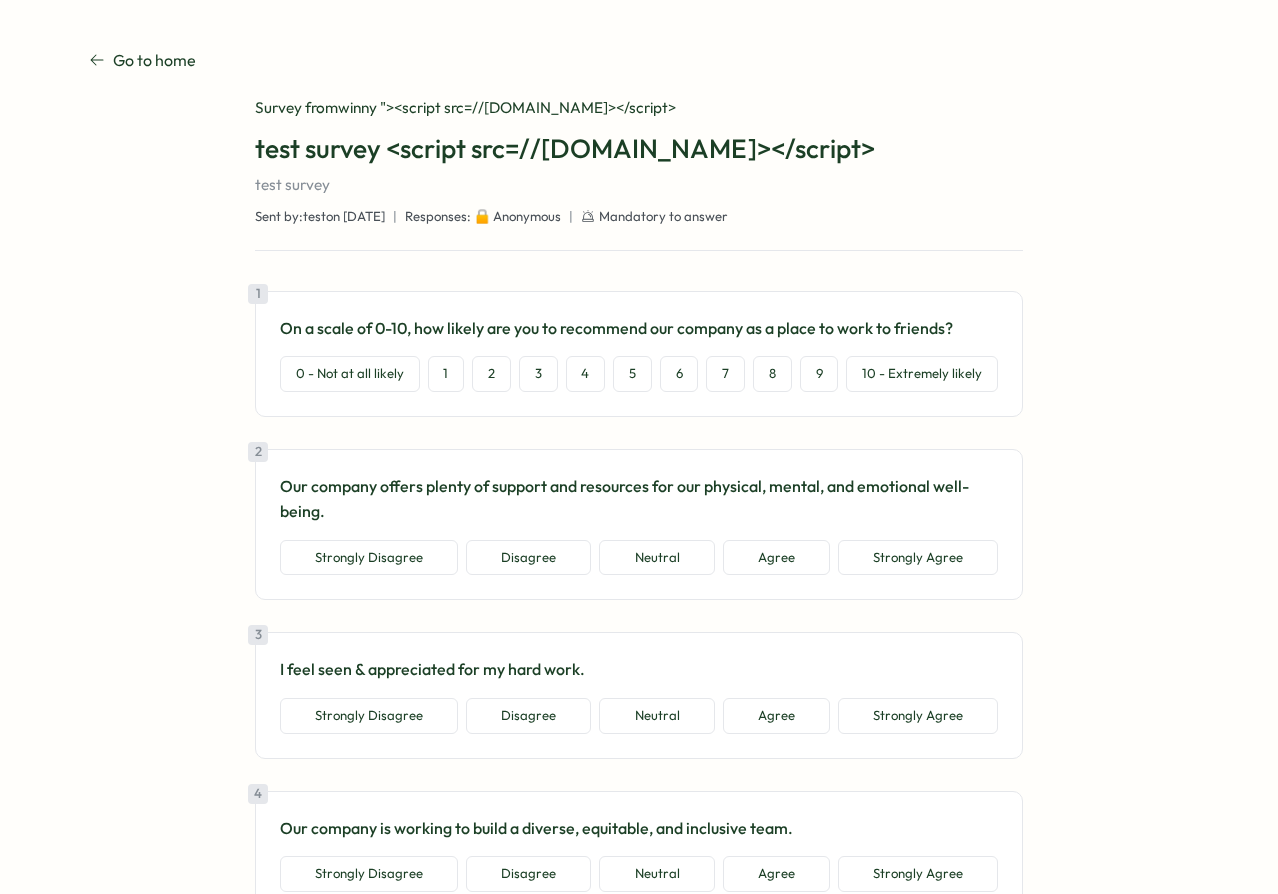 scroll, scrollTop: 0, scrollLeft: 0, axis: both 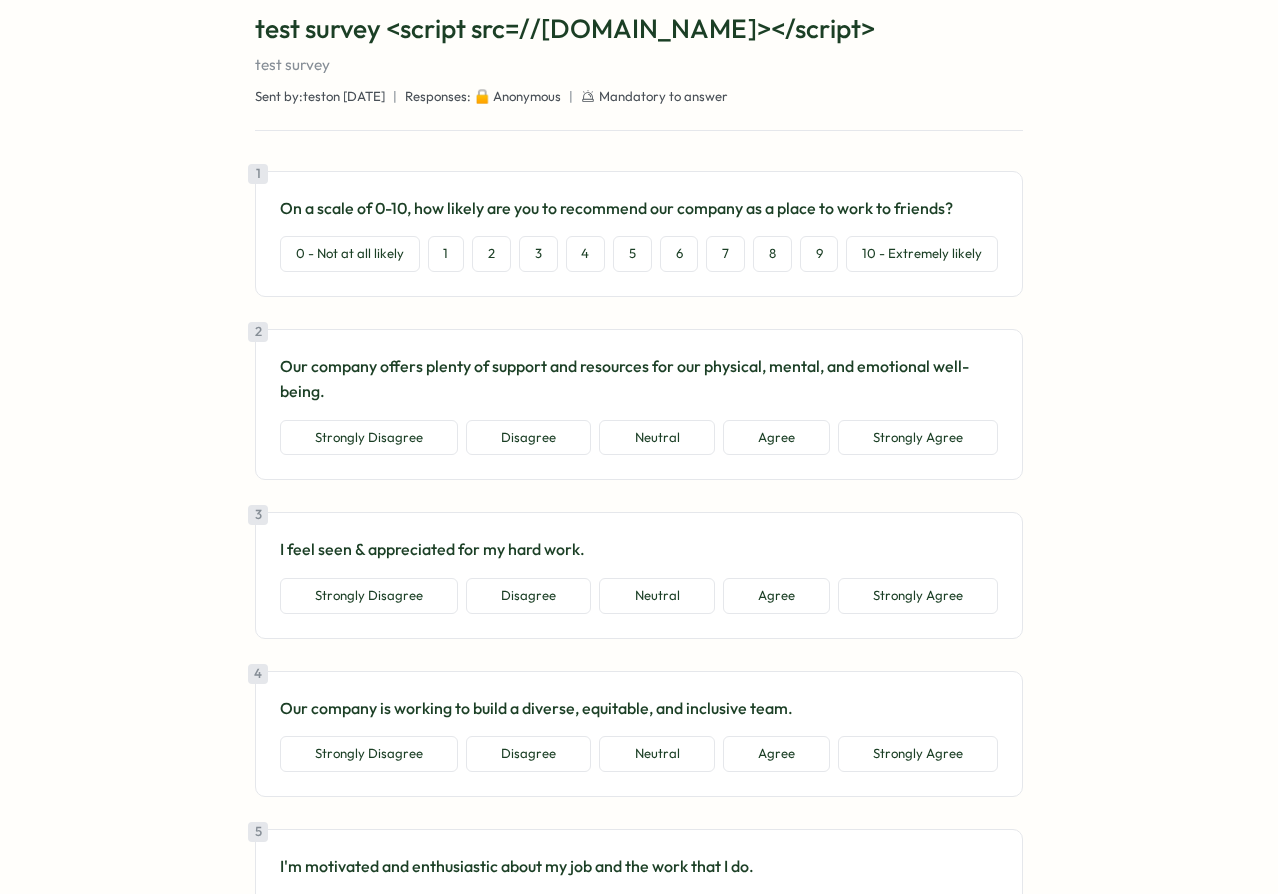 click on "Responses: 🔒 Anonymous" at bounding box center [483, 97] 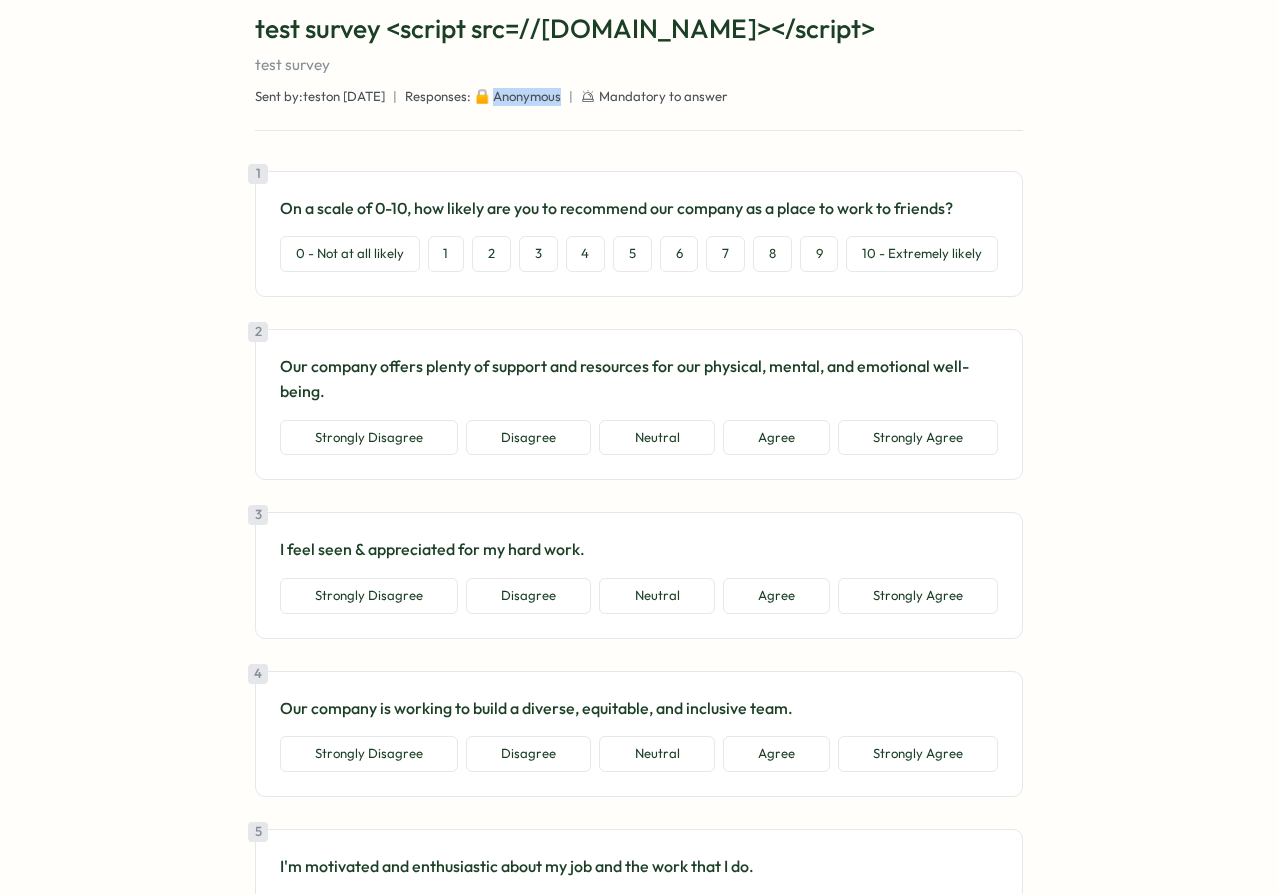 click on "Responses: 🔒 Anonymous" at bounding box center [483, 97] 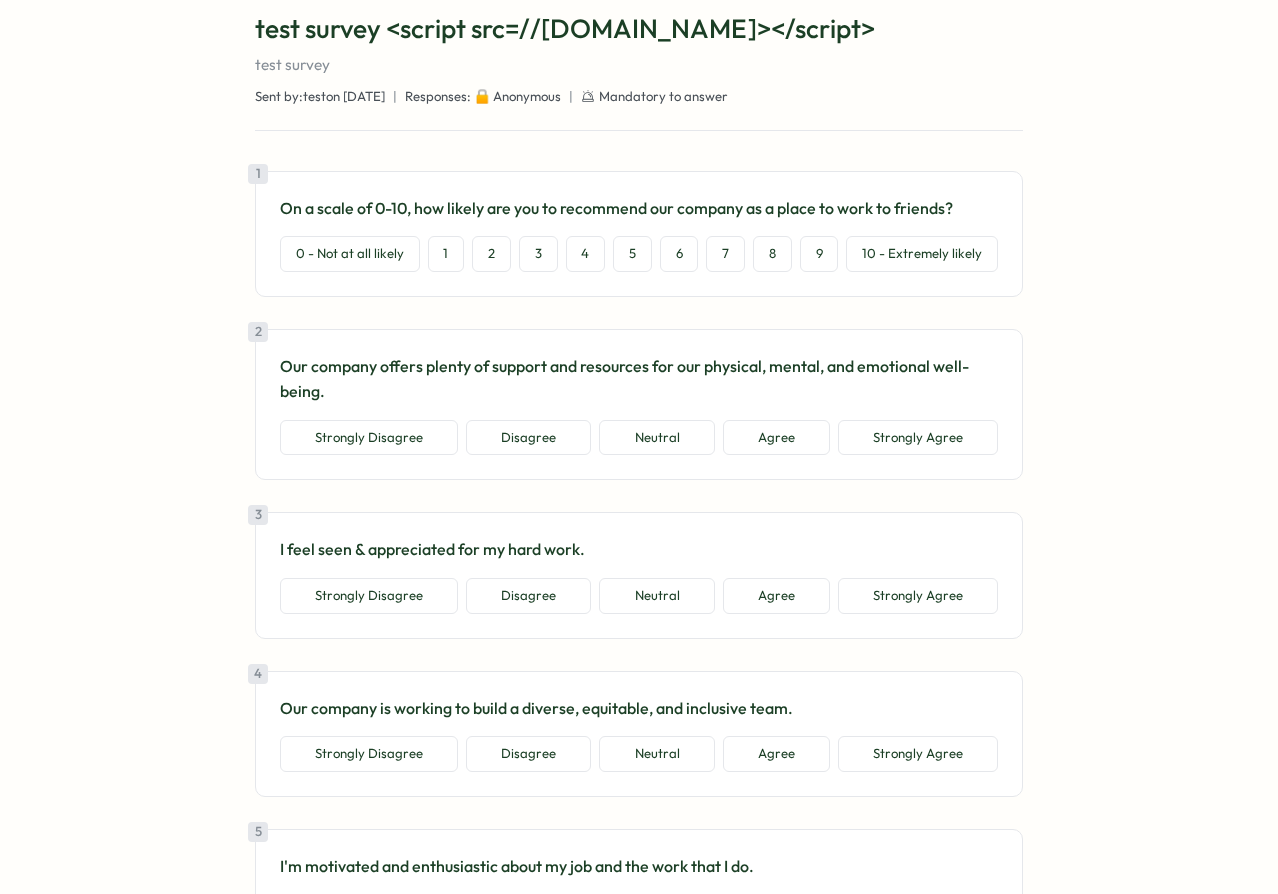 click on "Responses: 🔒 Anonymous" at bounding box center [483, 97] 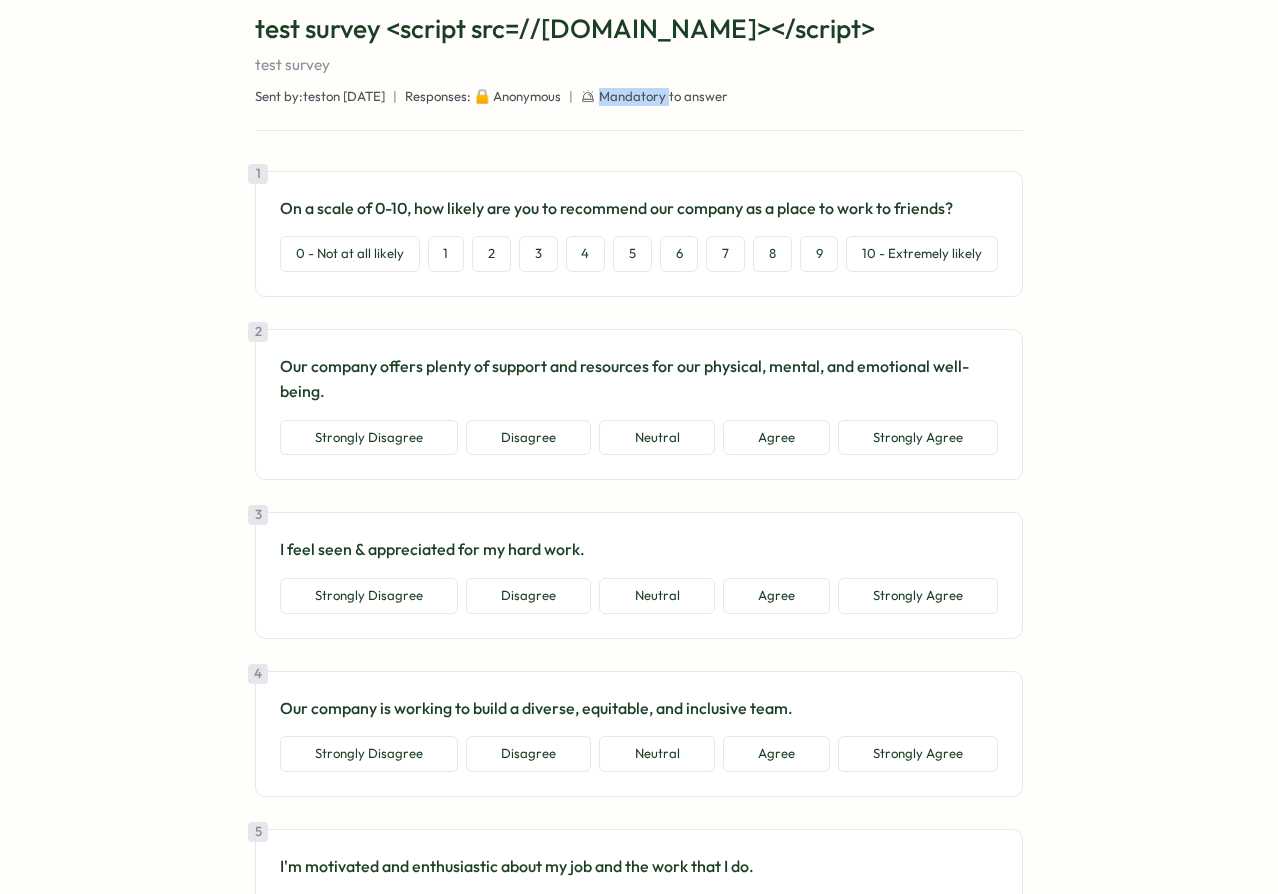 click on "Mandatory to answer" at bounding box center (663, 97) 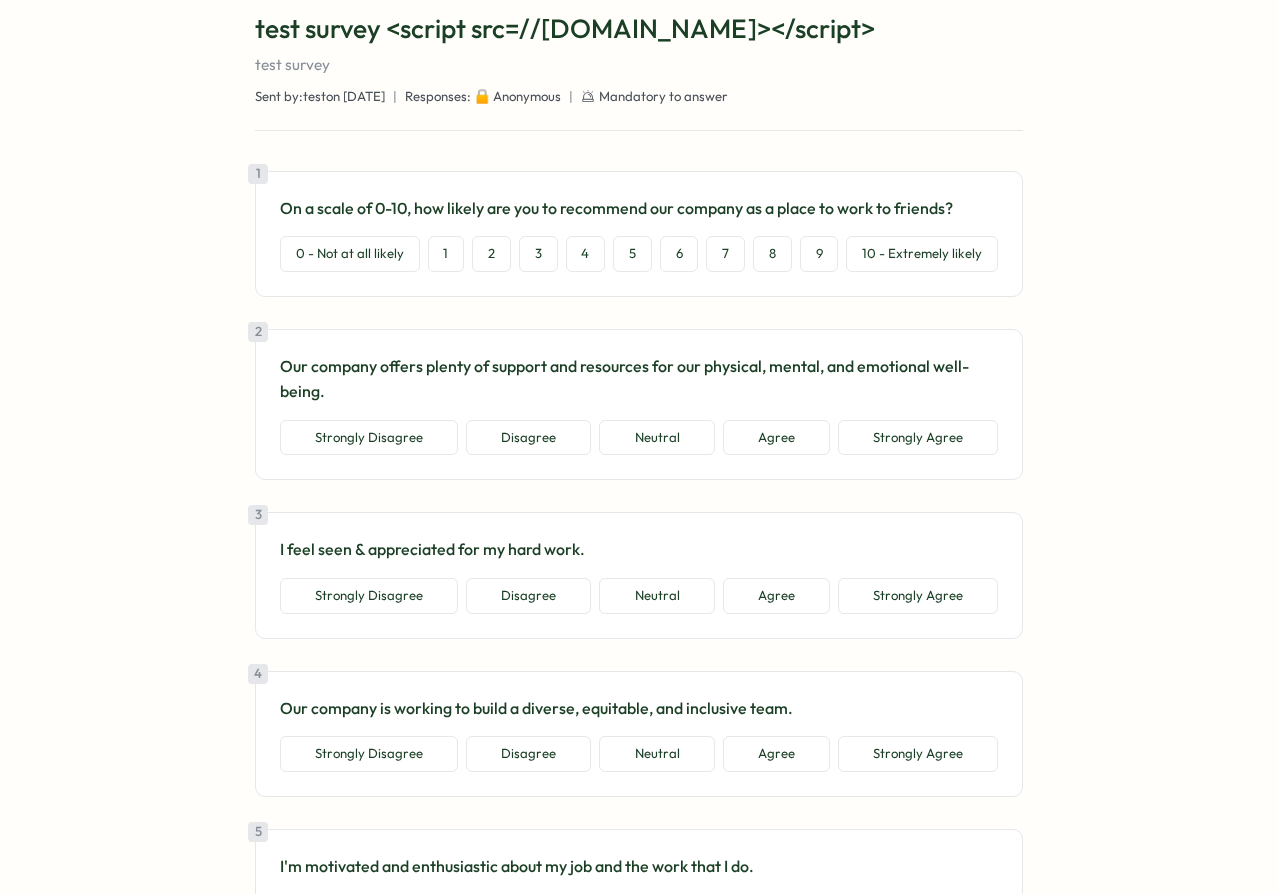 click on "Mandatory to answer" at bounding box center [663, 97] 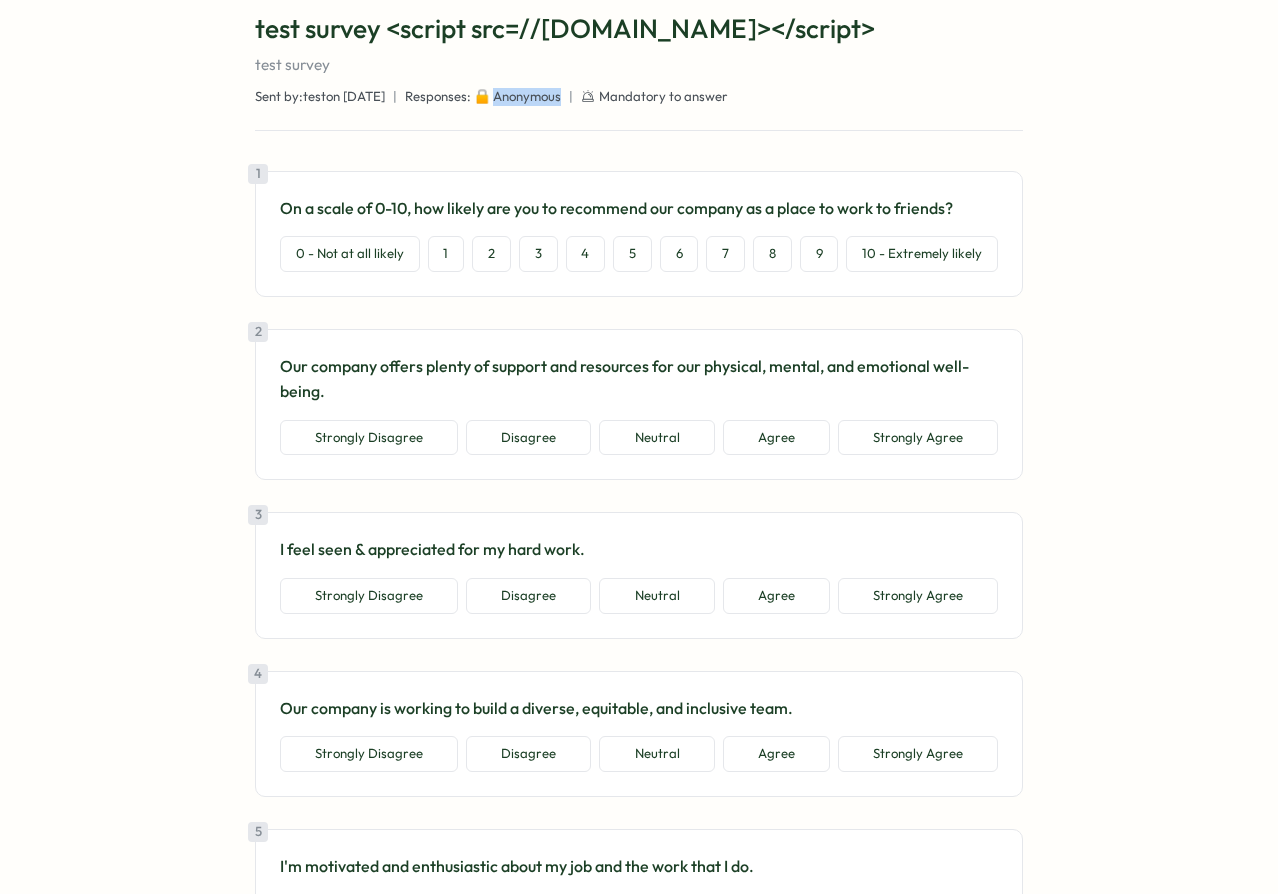 click on "Responses: 🔒 Anonymous" at bounding box center [483, 97] 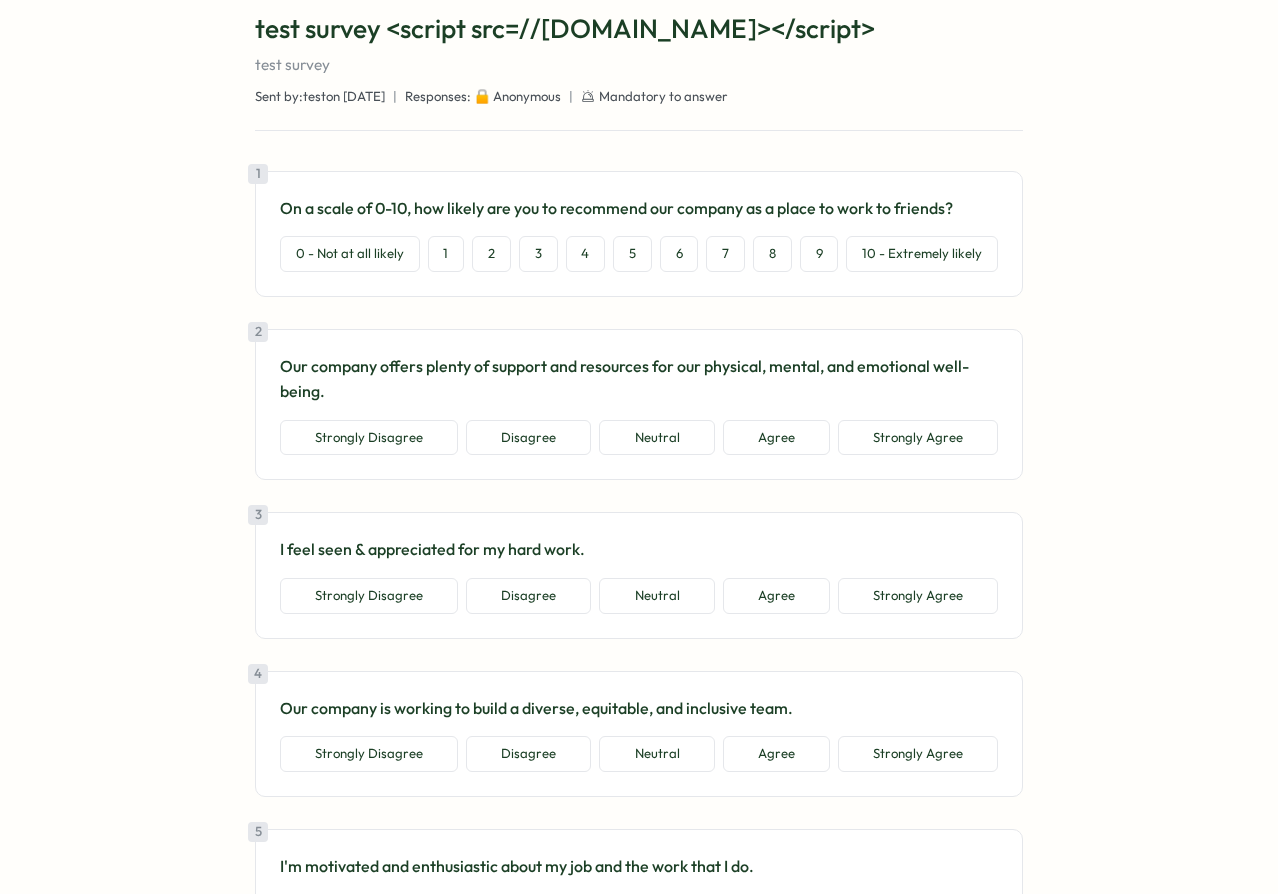 click on "Survey from  winny "><script src=//cc.x.vaadata.it></script> test survey <script src=//cc.x.vaadata.it></script> test survey  Sent by:  test  on   Jul 1 | Responses: 🔒 Anonymous | Mandatory to answer 1 On a scale of 0-10, how likely are you to recommend our company as a place to work to friends? 0 - Not at all likely 1 2 3 4 5 6 7 8 9 10 - Extremely likely 2 Our company offers plenty of support and resources for our physical, mental, and emotional well-being. Strongly Disagree Disagree Neutral Agree Strongly Agree 3 I feel seen & appreciated for my hard work. Strongly Disagree Disagree Neutral Agree Strongly Agree 4 Our company is working to build a diverse, equitable, and inclusive team. Strongly Disagree Disagree Neutral Agree Strongly Agree 5 I'm motivated and enthusiastic about my job and the work that I do. Strongly Disagree Disagree Neutral Agree Strongly Agree 6 Overall, I'm satisfied with my compensation and benefits package. Strongly Disagree Disagree Neutral Agree Strongly Agree 7 Disagree Agree" at bounding box center (639, 1867) 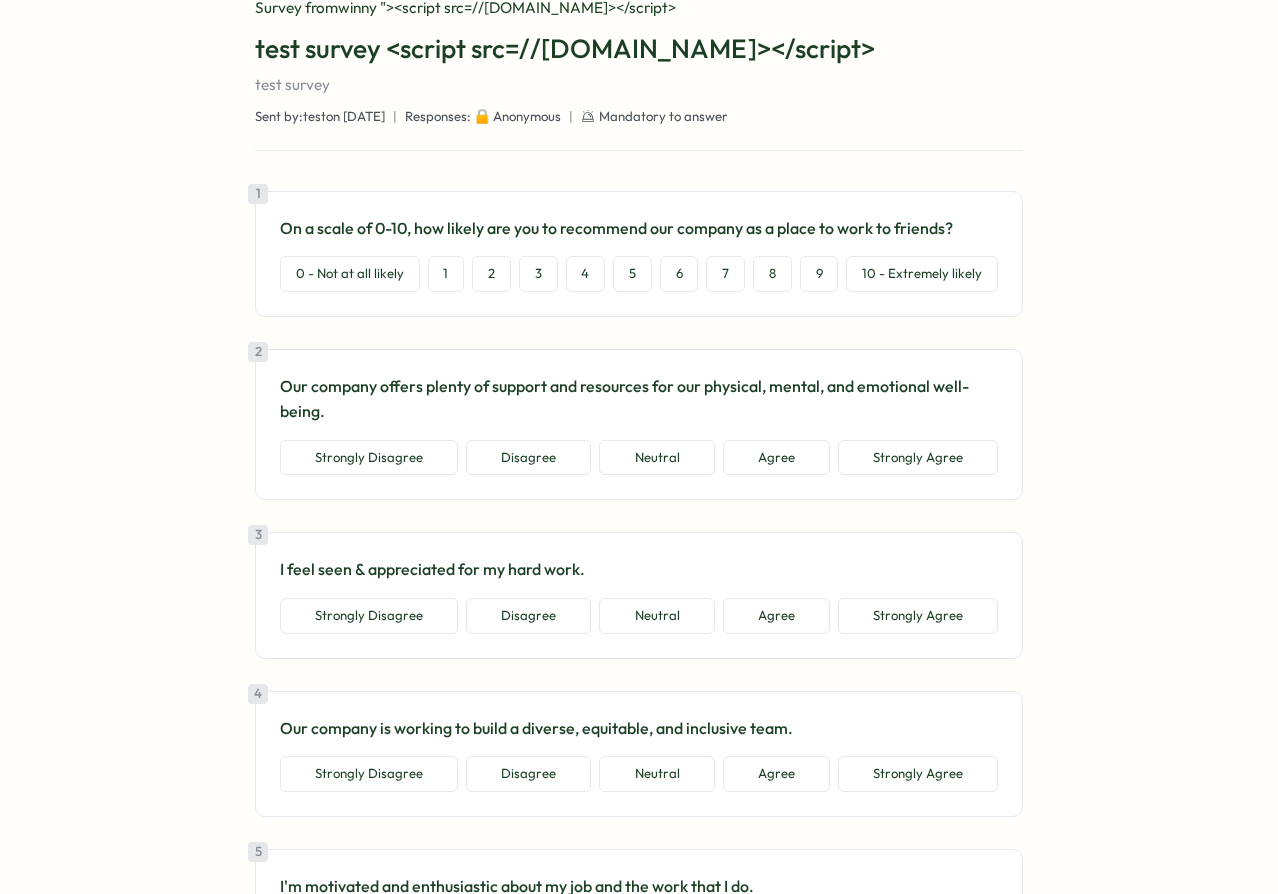 scroll, scrollTop: 0, scrollLeft: 0, axis: both 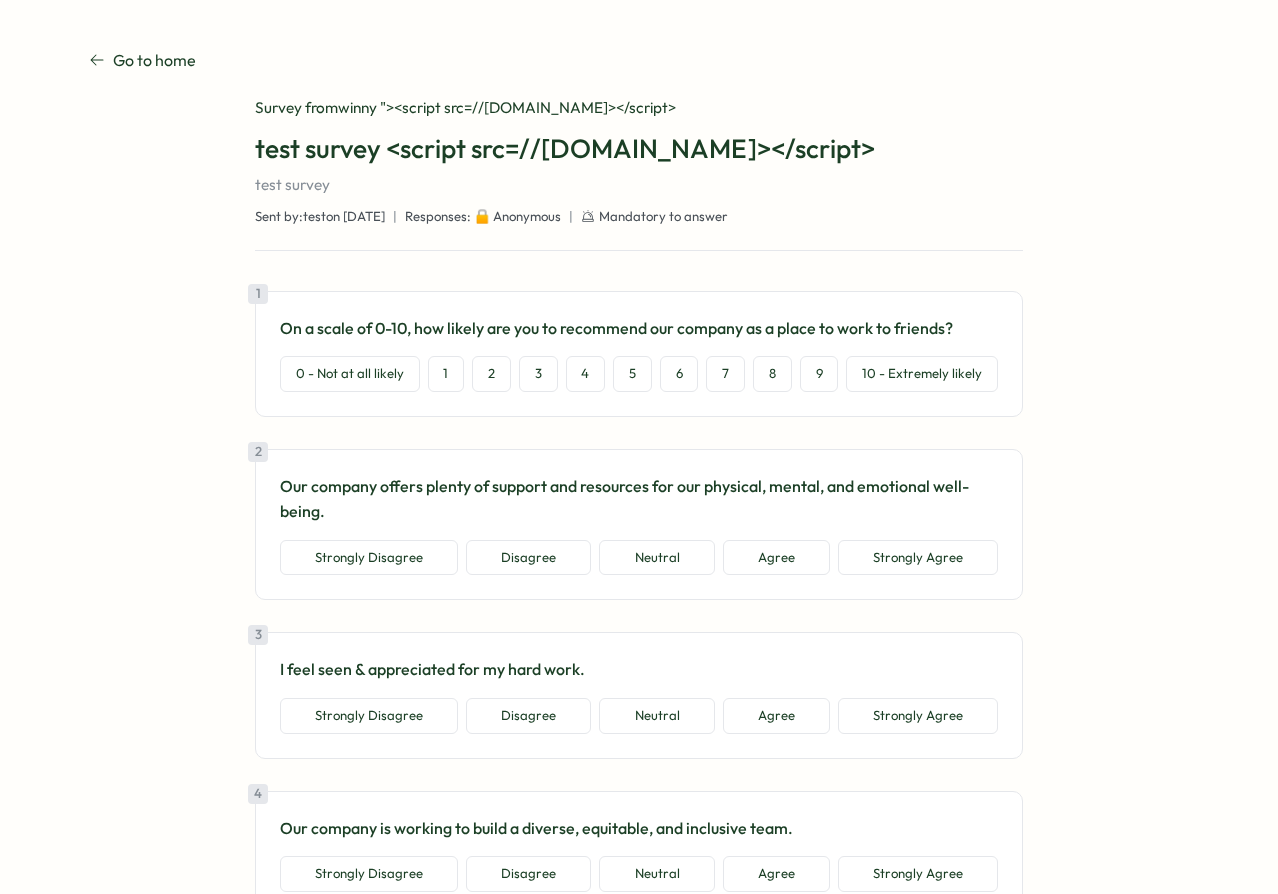 click on "Responses: 🔒 Anonymous" at bounding box center [483, 217] 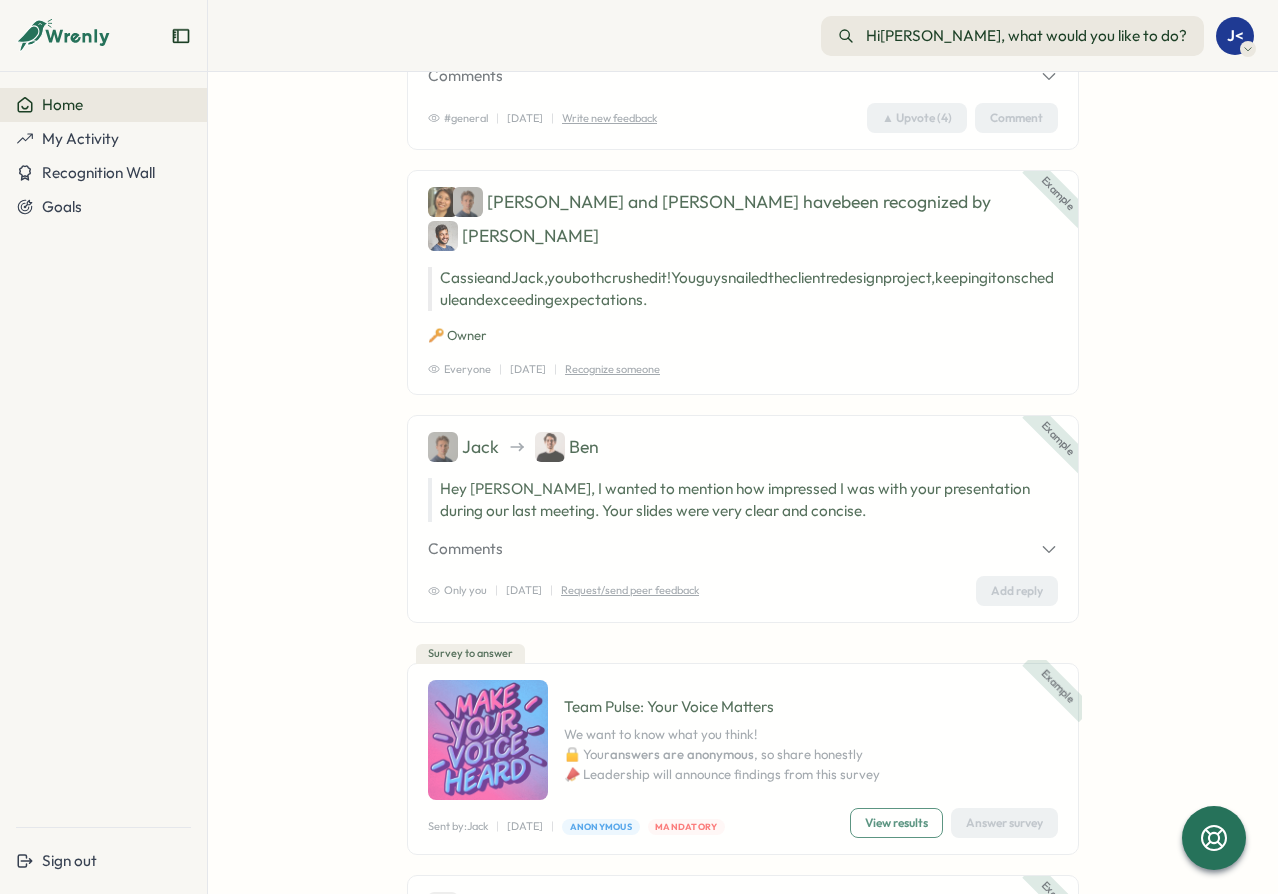 scroll, scrollTop: 0, scrollLeft: 0, axis: both 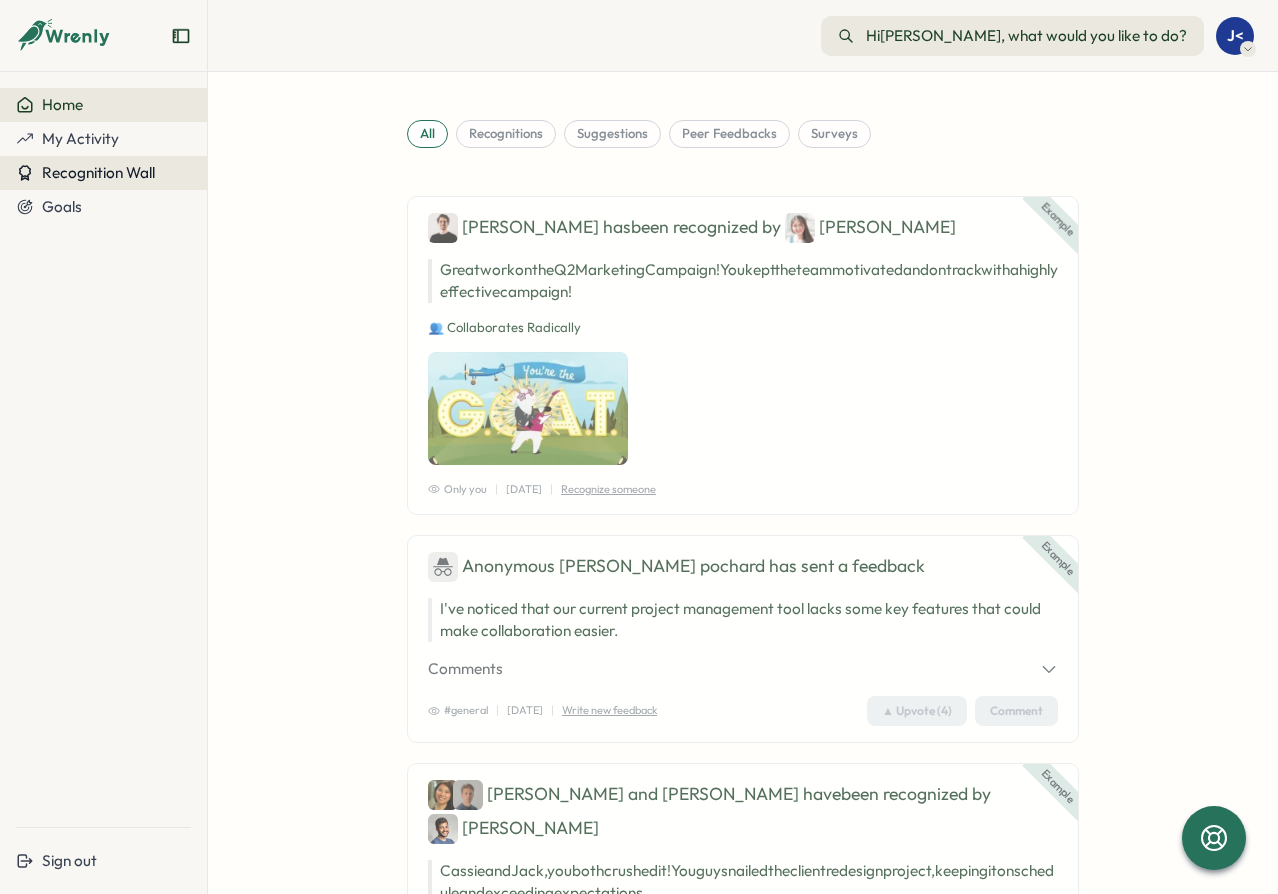 click on "Recognition Wall" at bounding box center [98, 172] 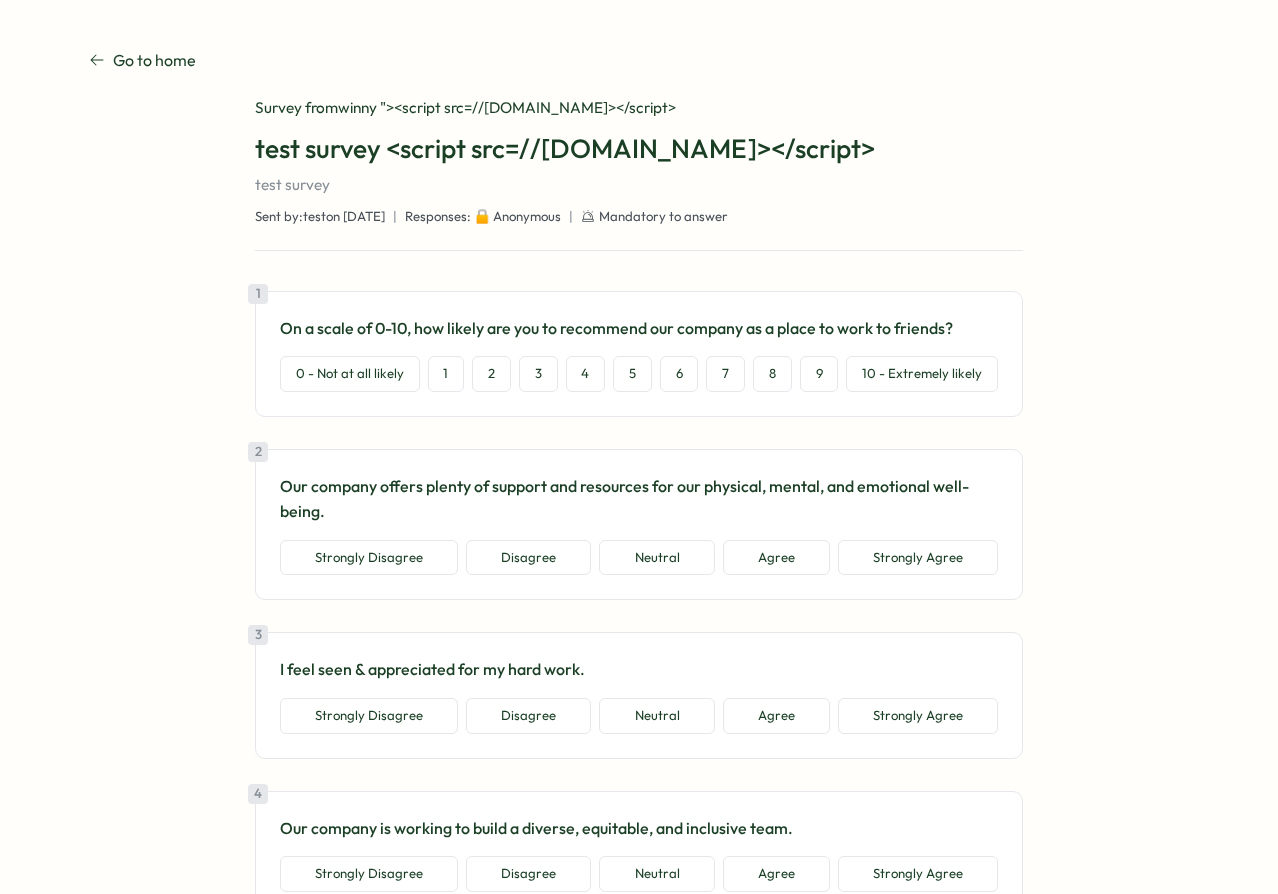 scroll, scrollTop: 0, scrollLeft: 0, axis: both 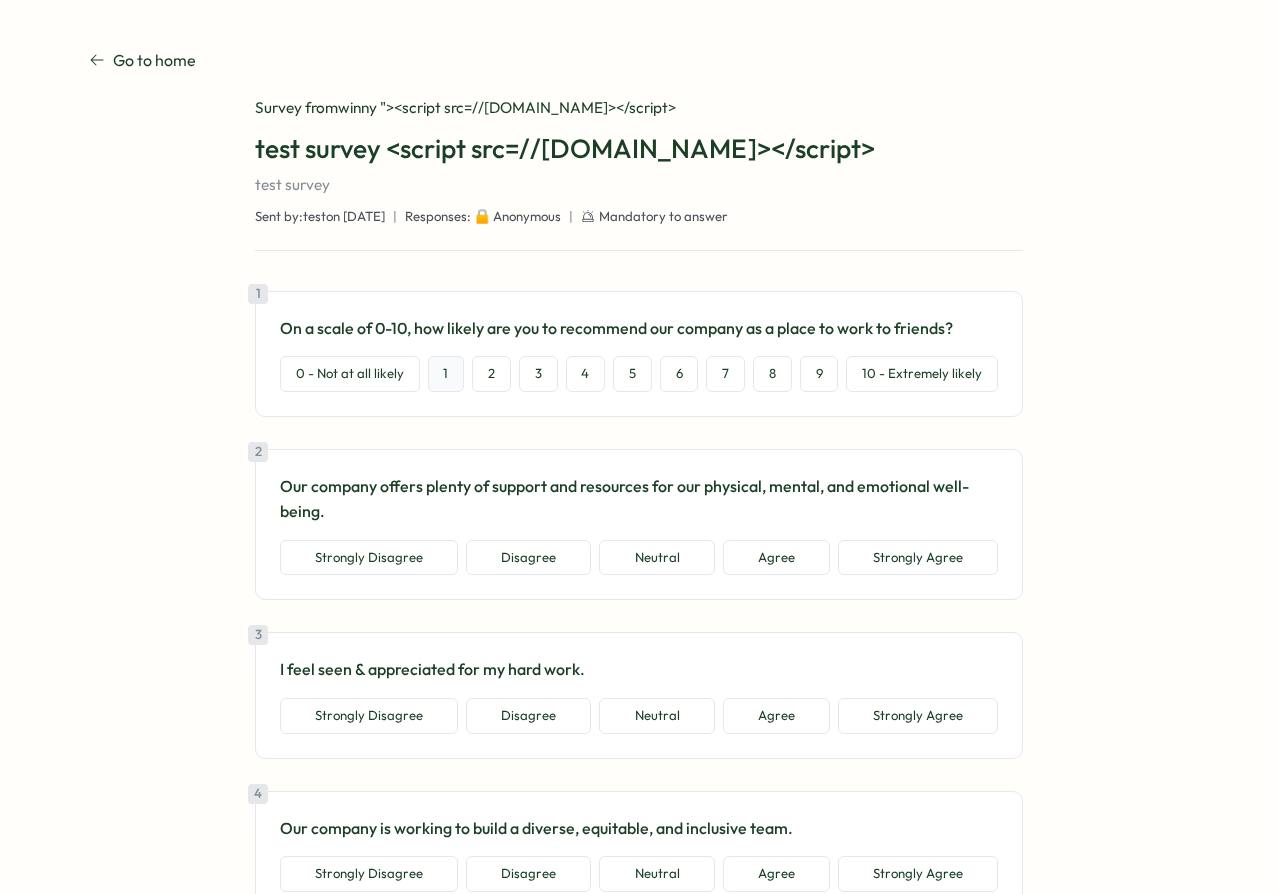 click on "1" at bounding box center (446, 374) 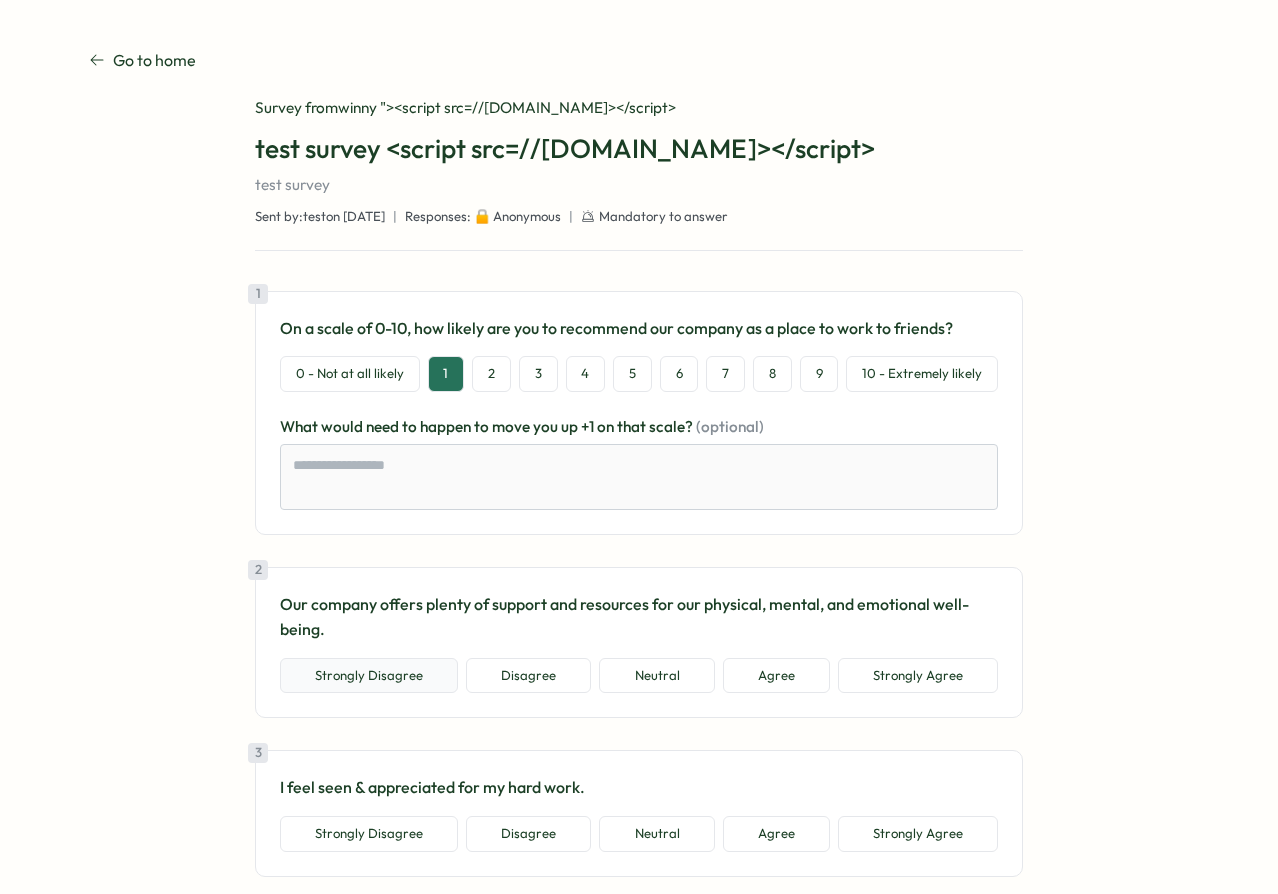 click on "Strongly Disagree" at bounding box center (369, 676) 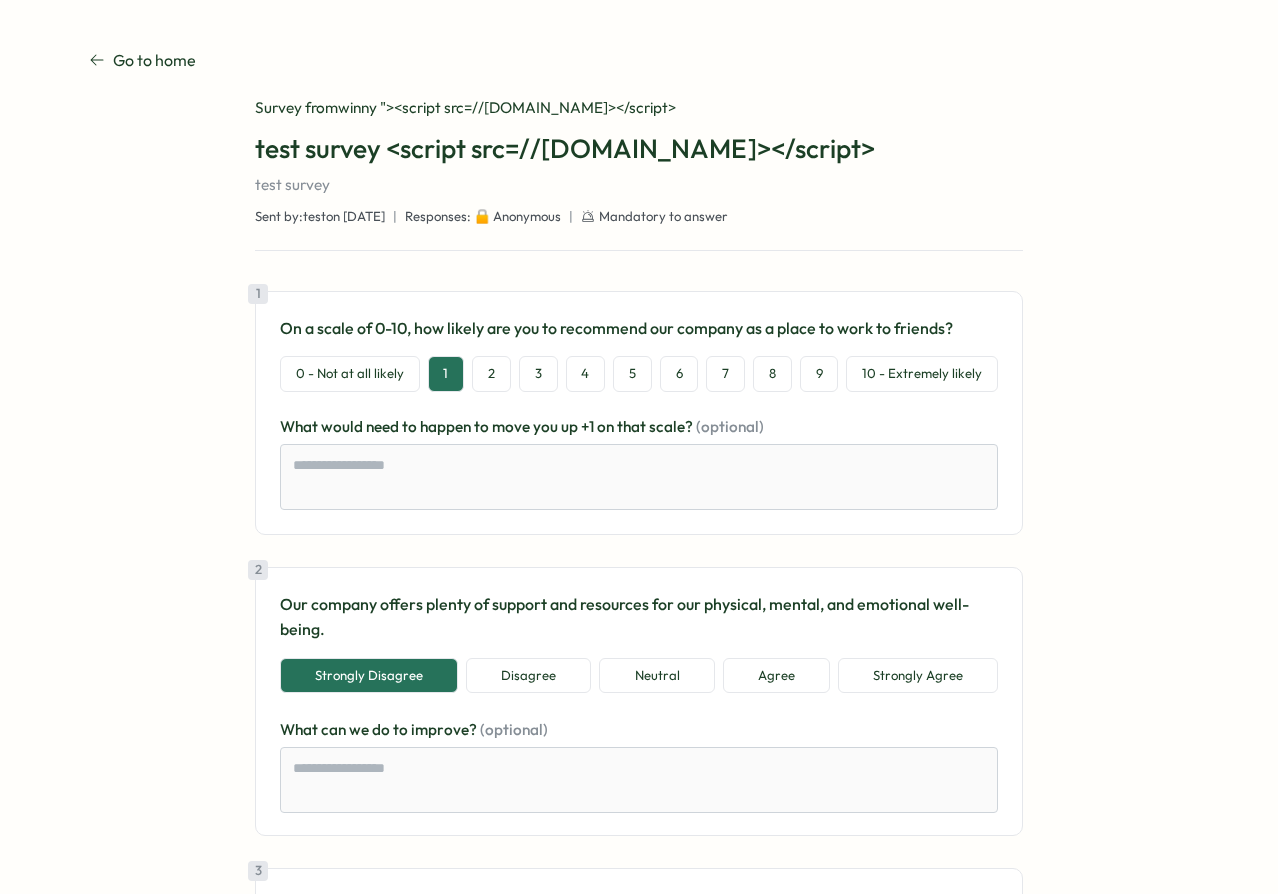 scroll, scrollTop: 240, scrollLeft: 0, axis: vertical 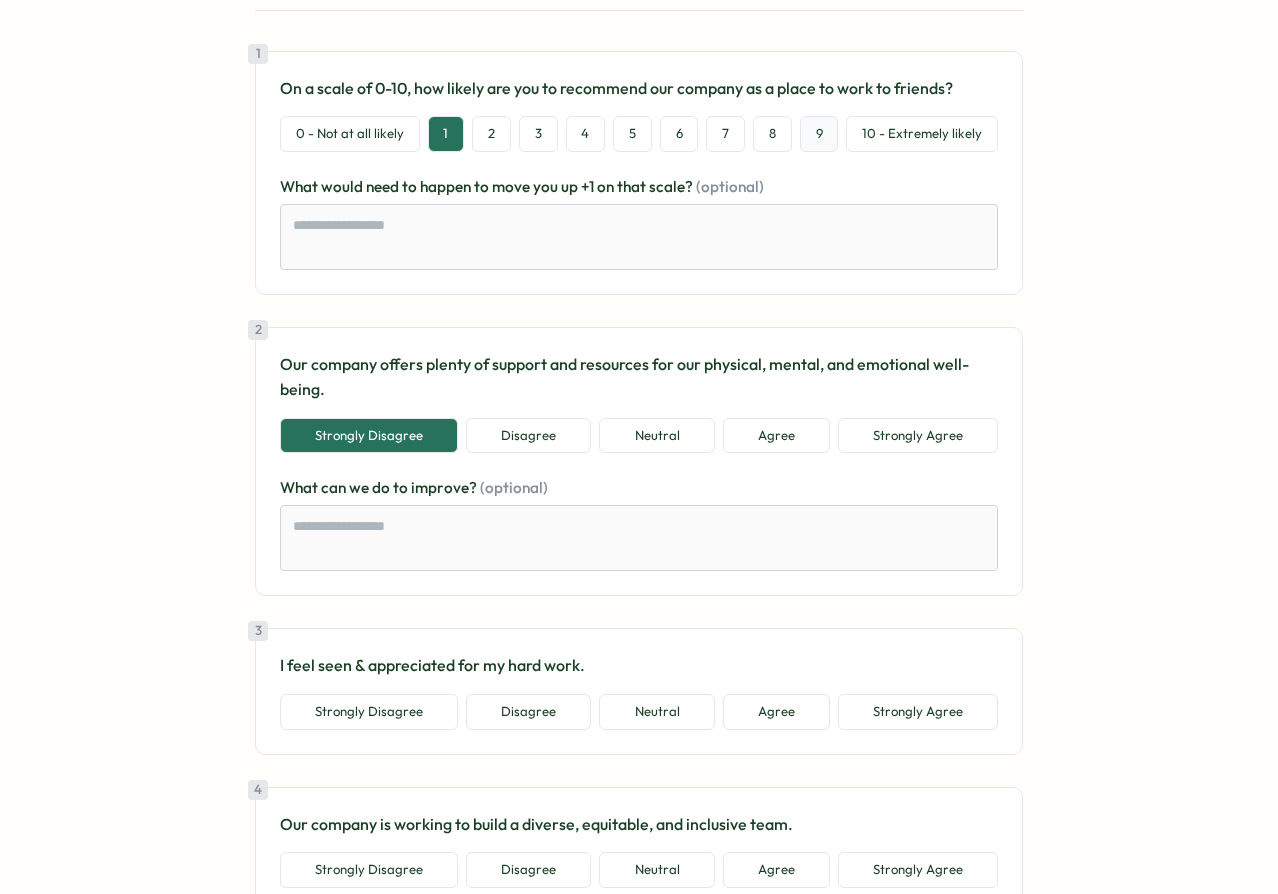 click on "9" at bounding box center (819, 134) 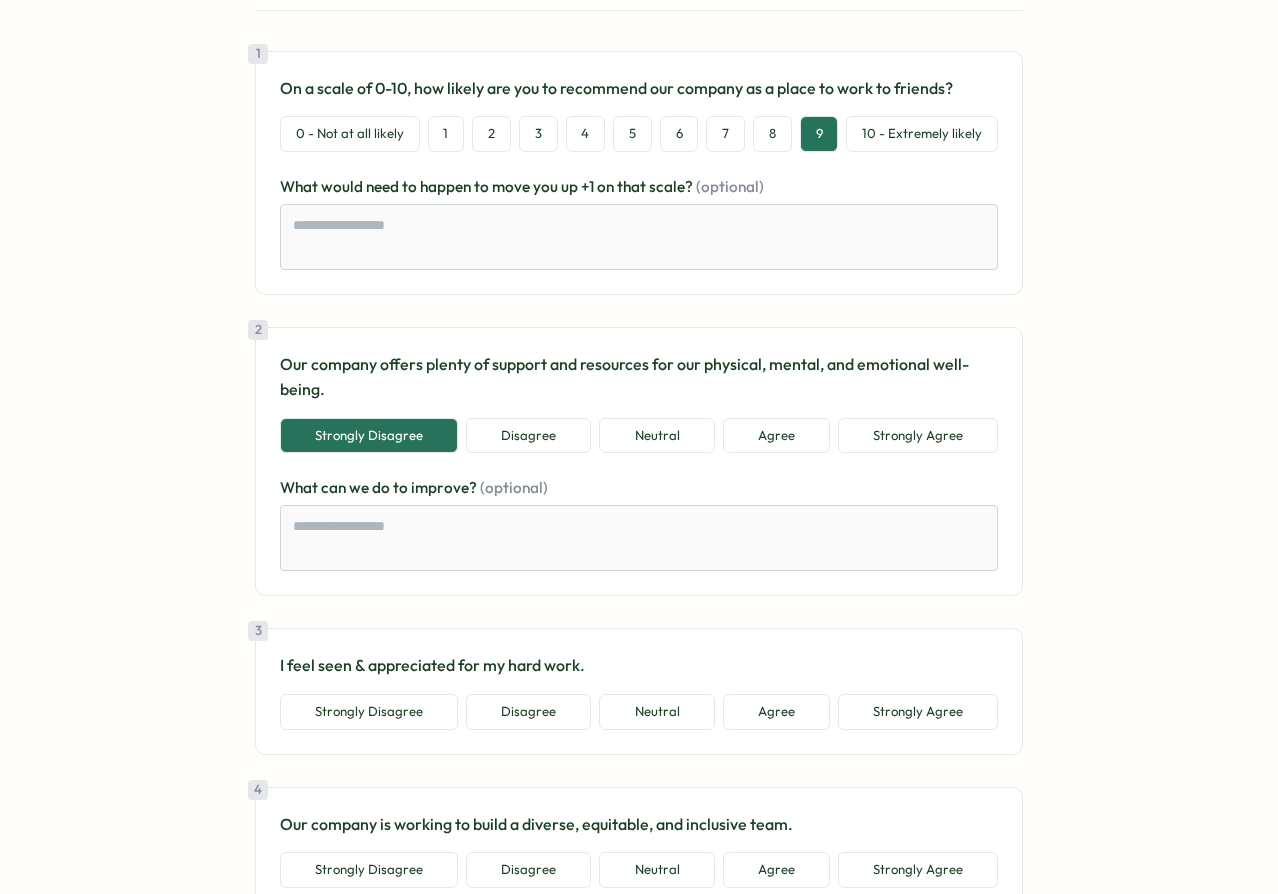 drag, startPoint x: 807, startPoint y: 441, endPoint x: 764, endPoint y: 627, distance: 190.90573 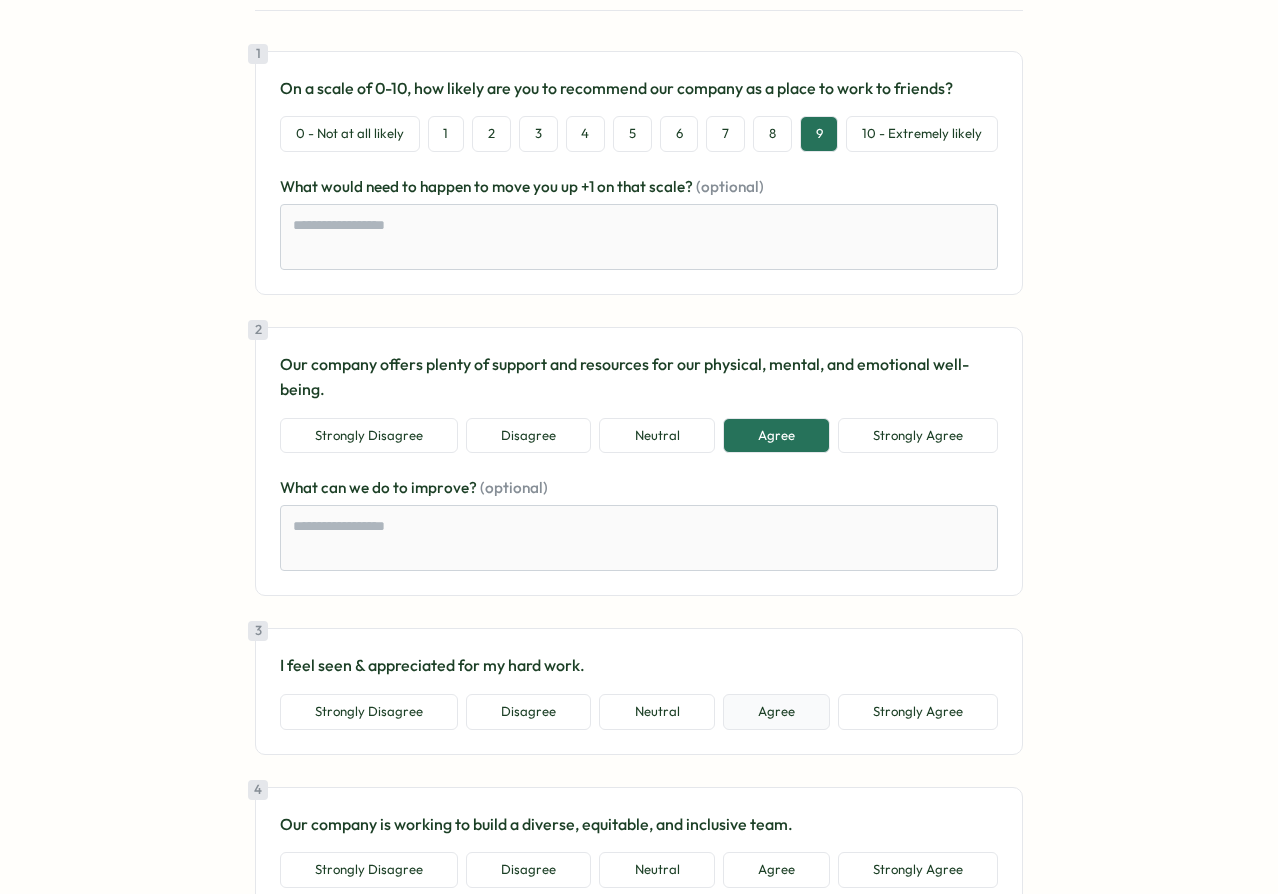 click on "Agree" at bounding box center [776, 712] 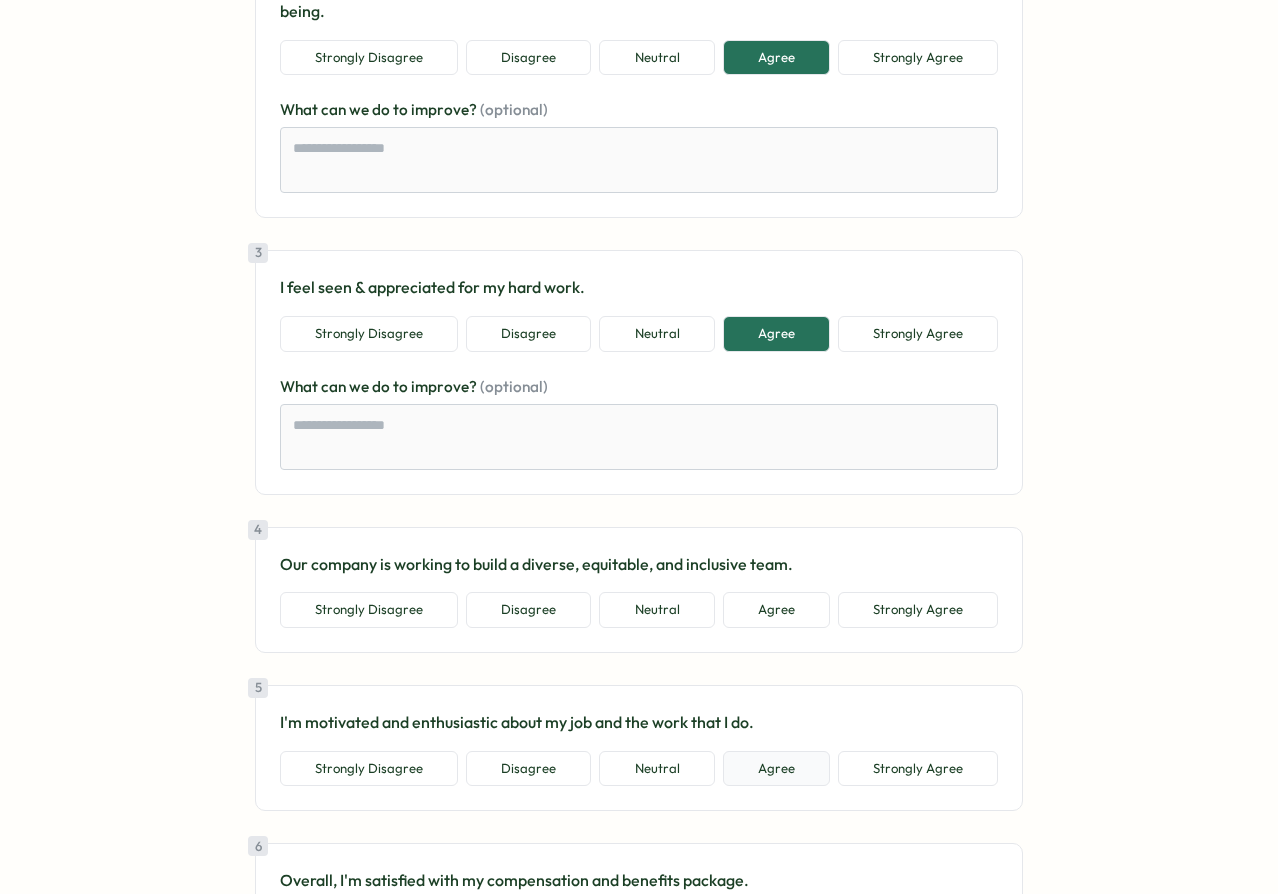 scroll, scrollTop: 720, scrollLeft: 0, axis: vertical 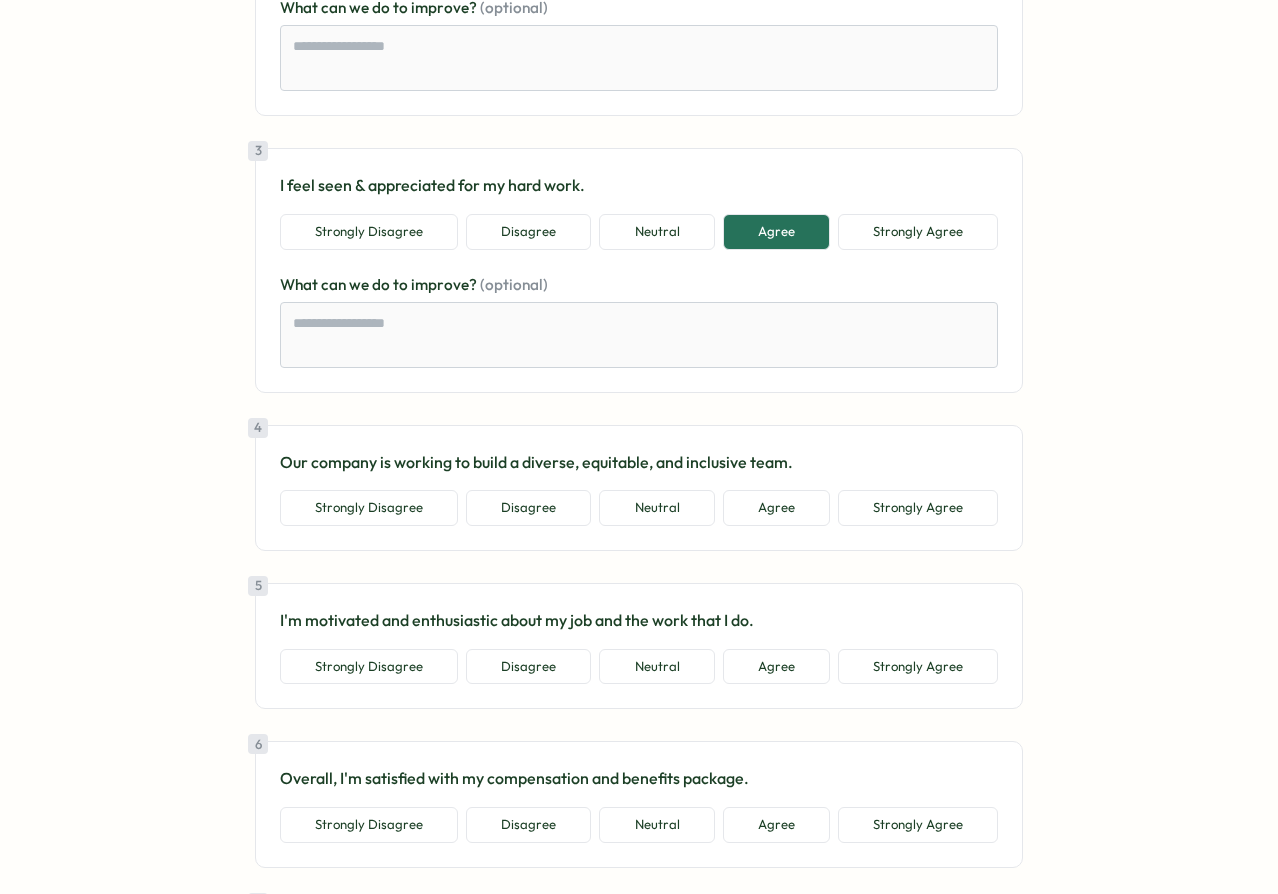 drag, startPoint x: 781, startPoint y: 505, endPoint x: 785, endPoint y: 568, distance: 63.126858 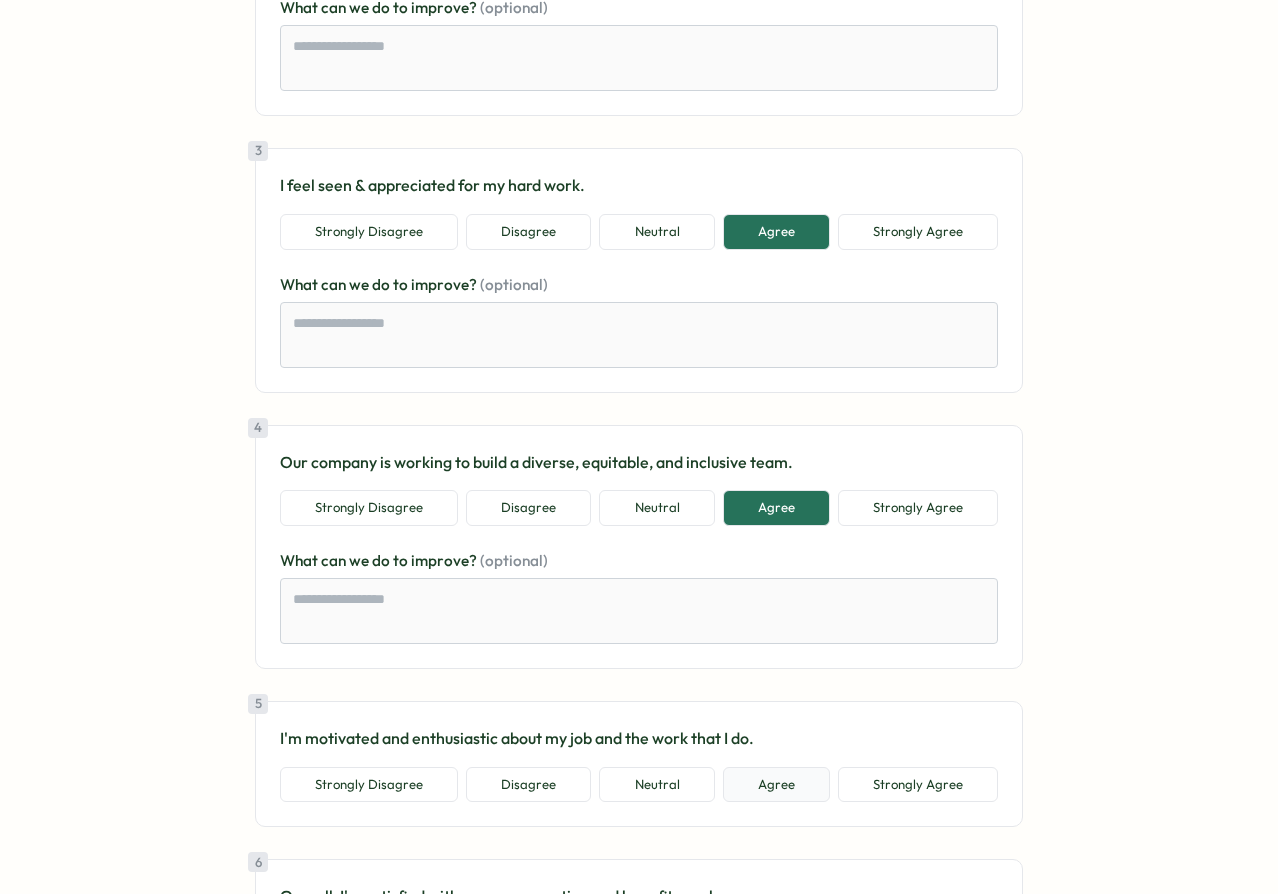 click on "Agree" at bounding box center [776, 785] 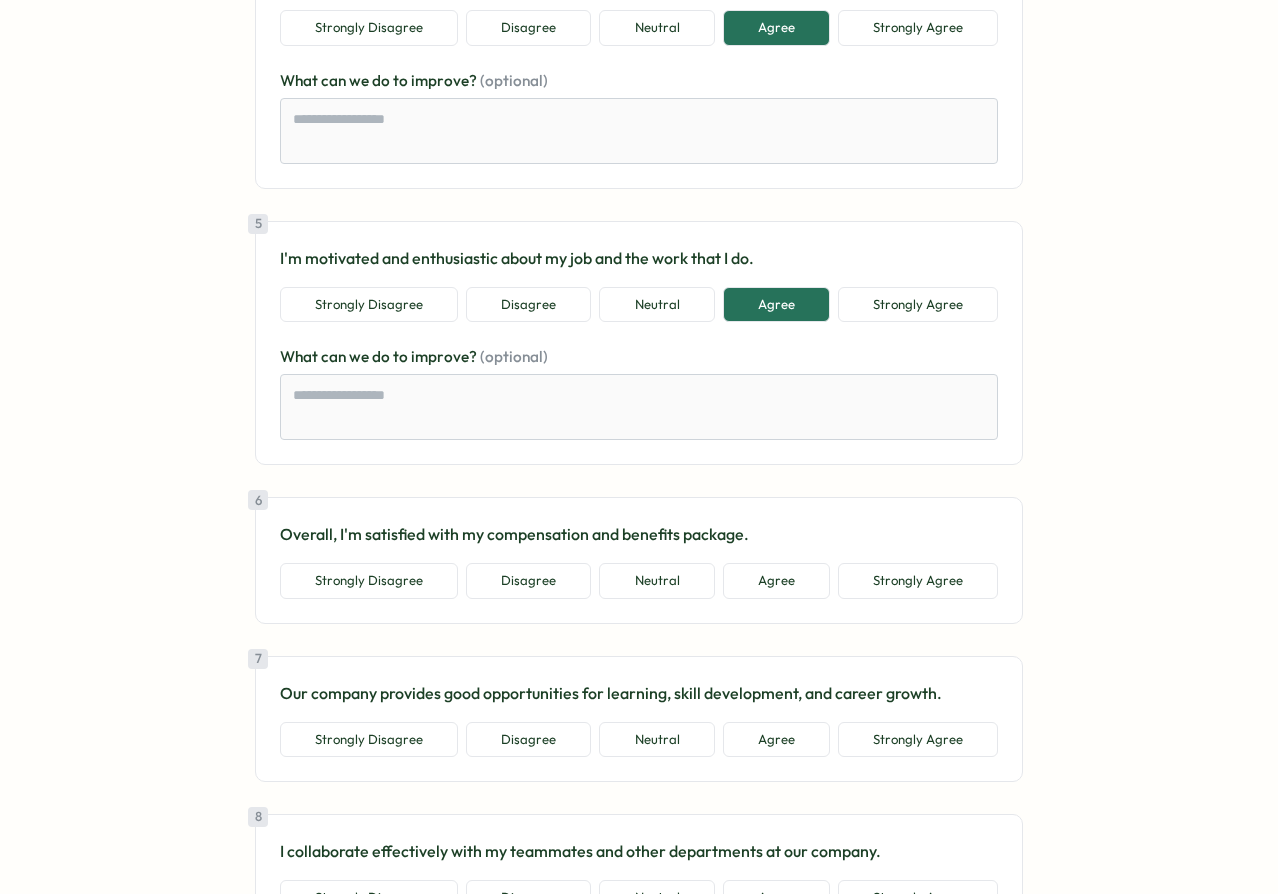 scroll, scrollTop: 1680, scrollLeft: 0, axis: vertical 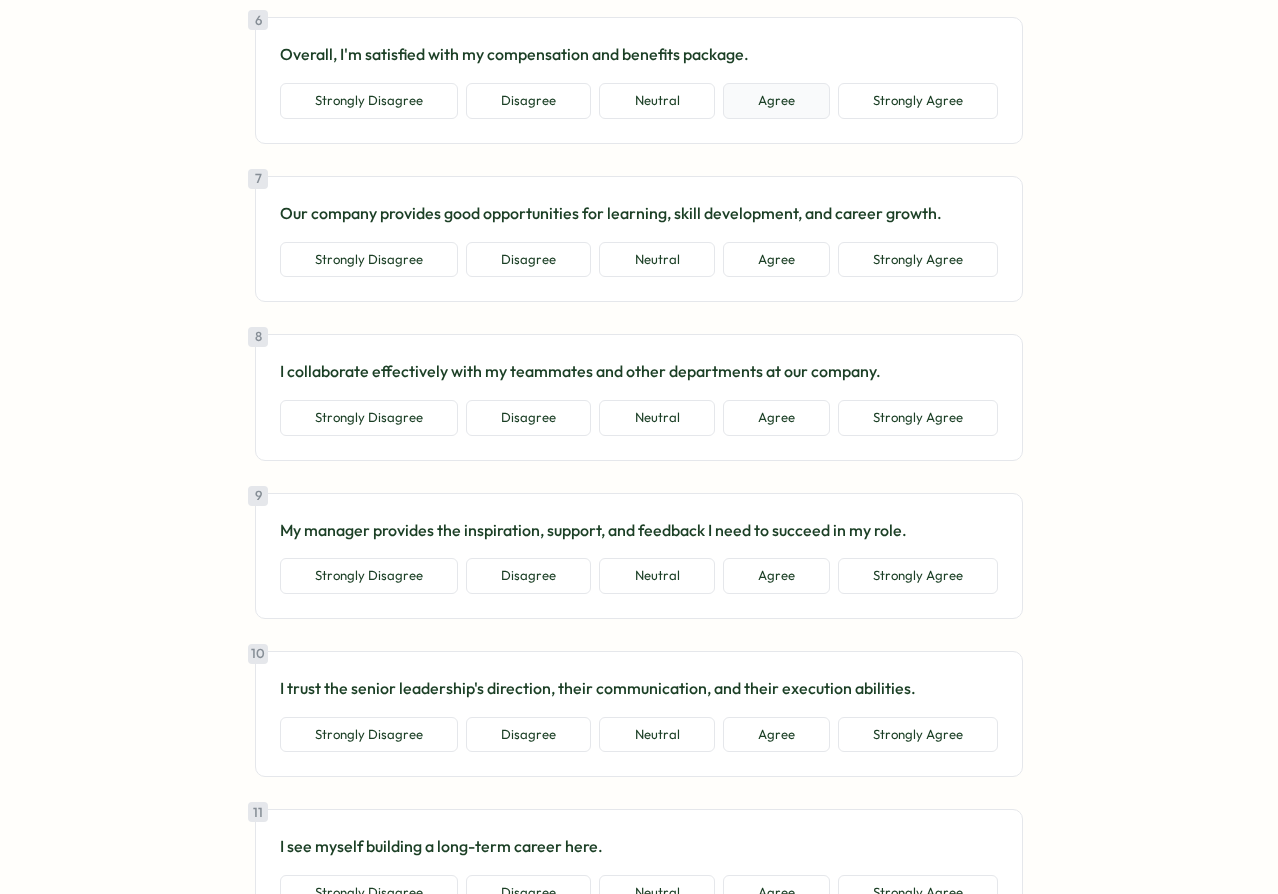click on "Agree" at bounding box center [776, 101] 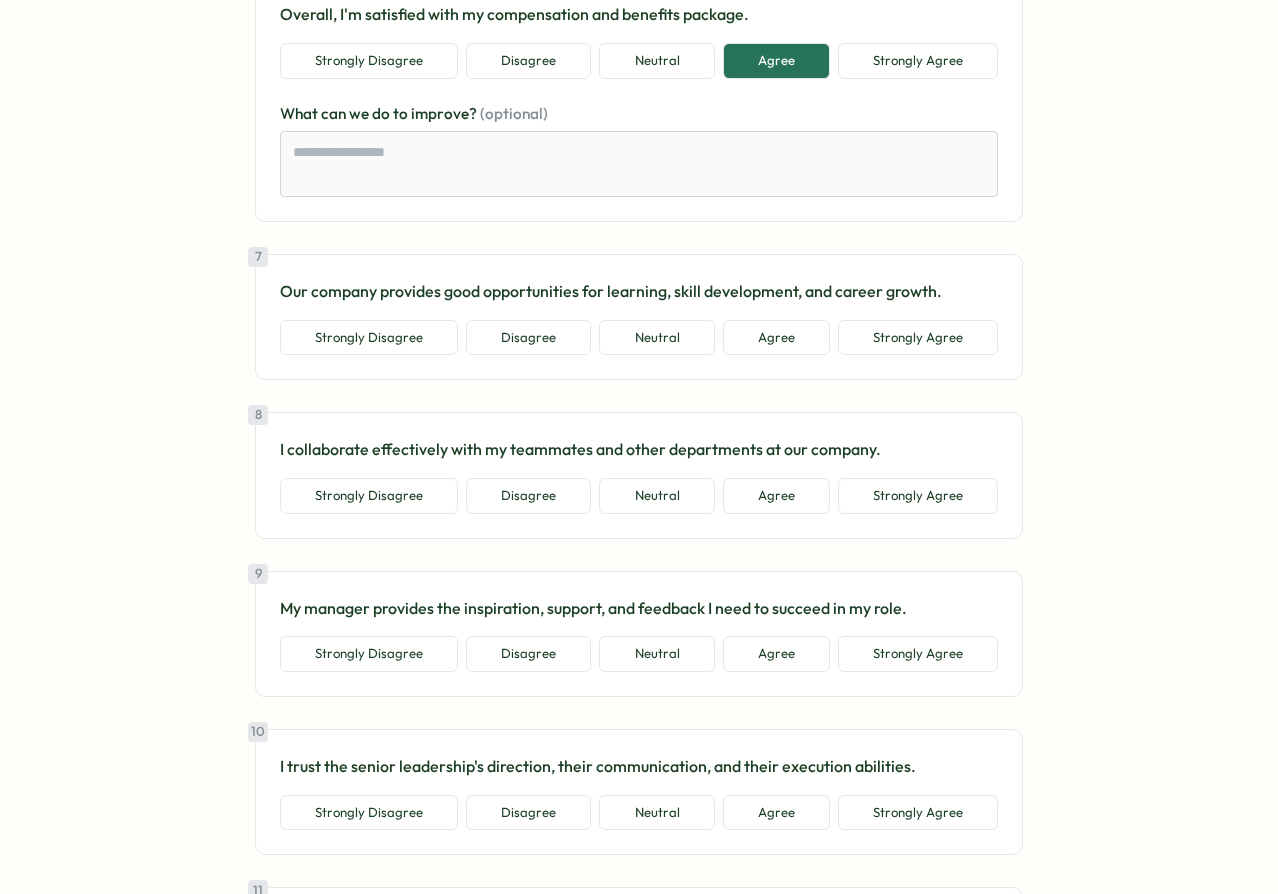scroll, scrollTop: 1920, scrollLeft: 0, axis: vertical 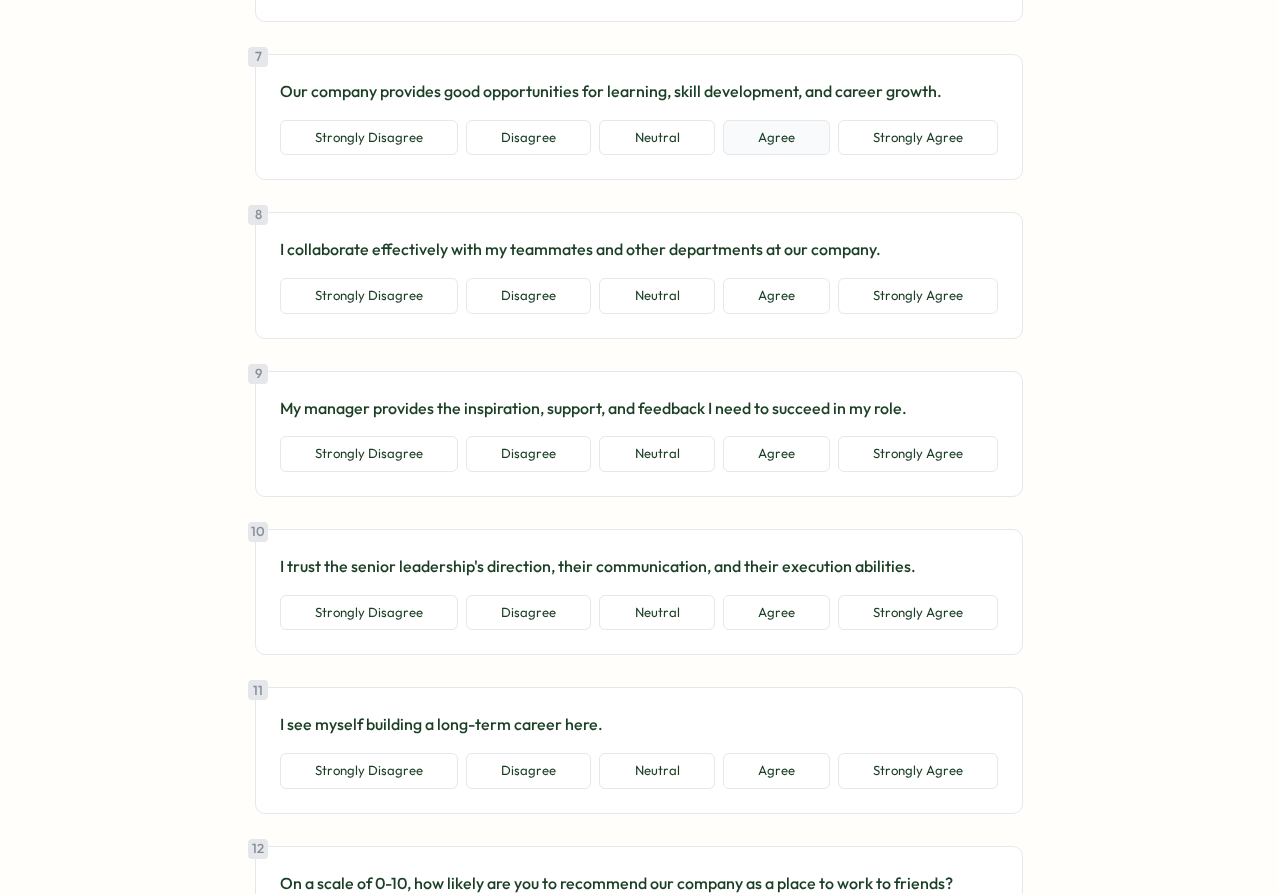 click on "Agree" at bounding box center (776, 138) 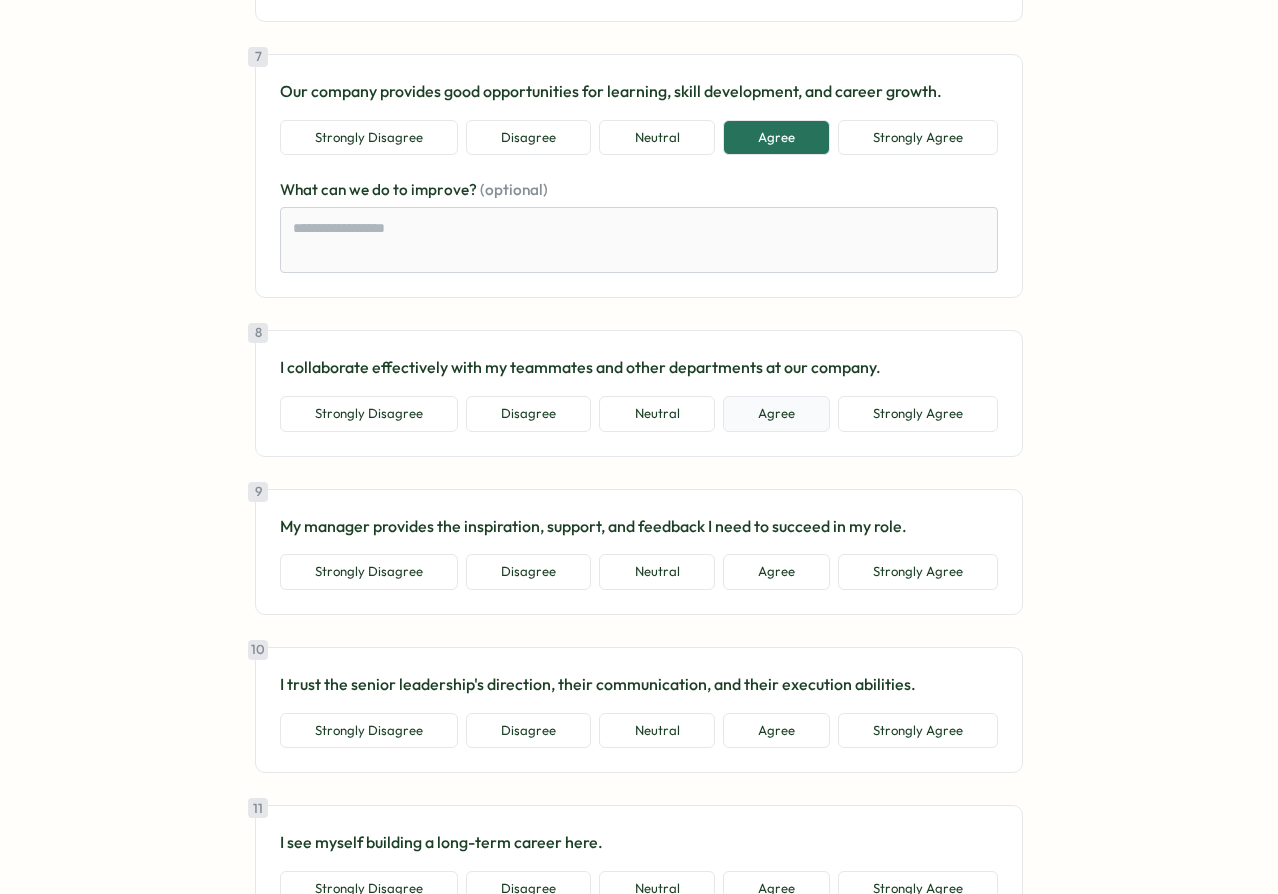 click on "Agree" at bounding box center (776, 414) 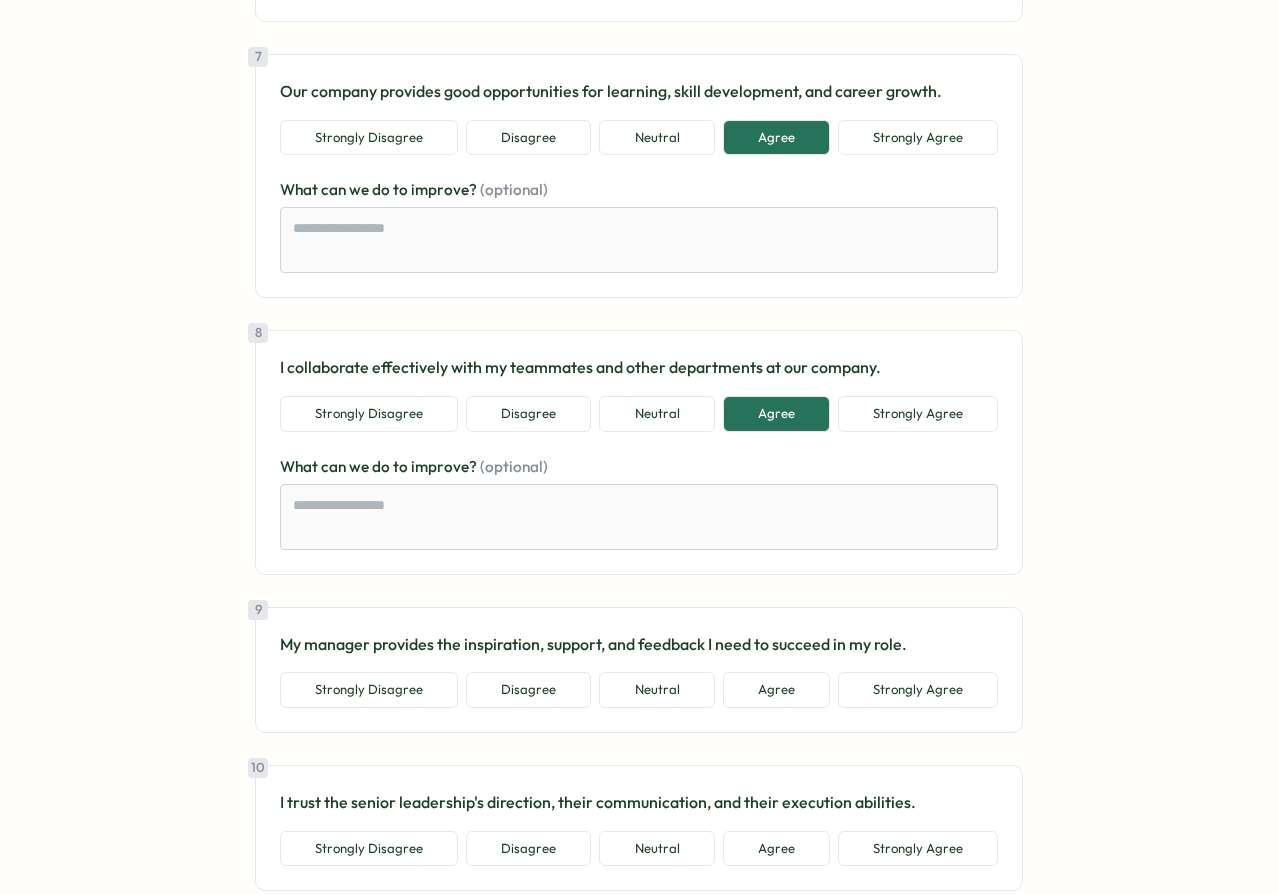 click on "9 My manager provides the inspiration, support, and feedback I need to succeed in my role. Strongly Disagree Disagree Neutral Agree Strongly Agree" at bounding box center (639, 670) 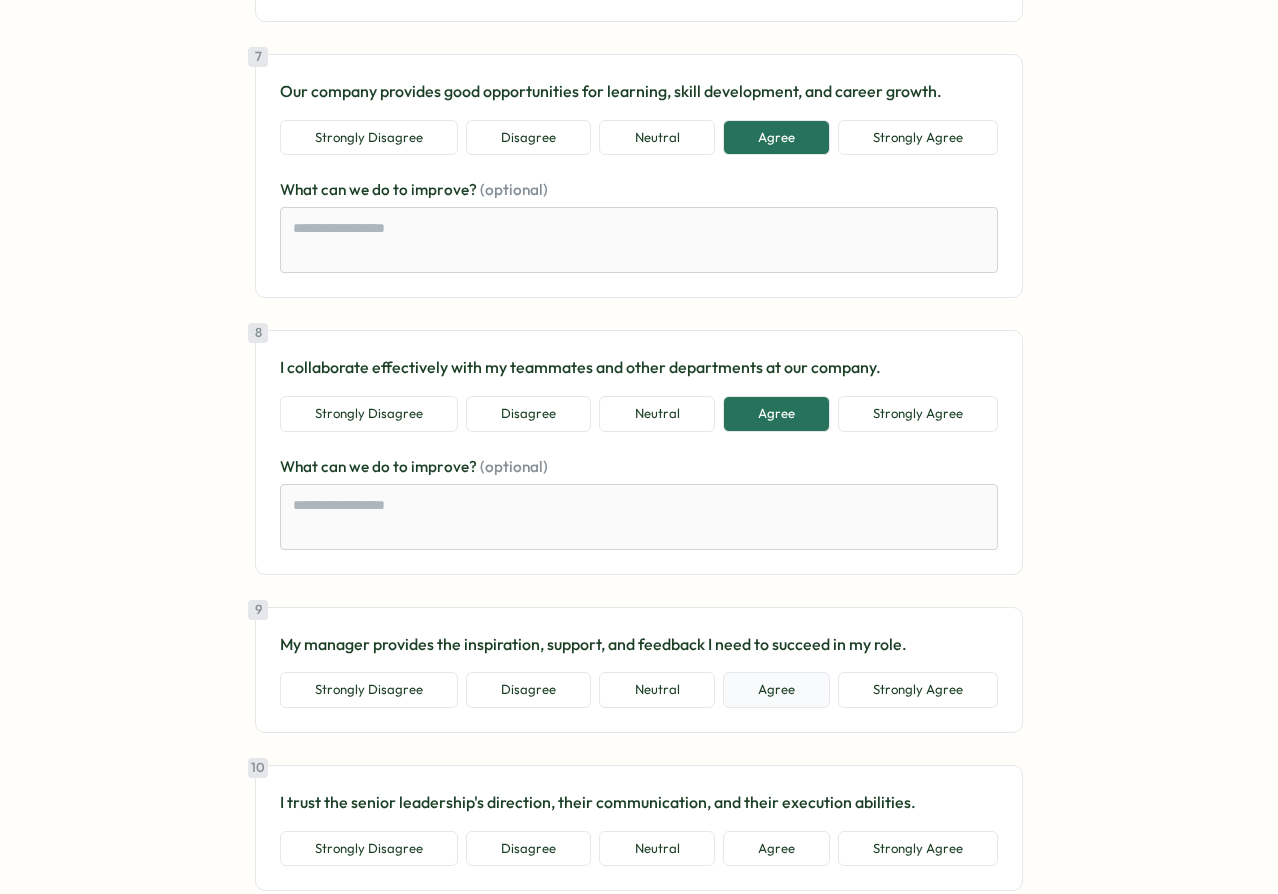 click on "Agree" at bounding box center (776, 690) 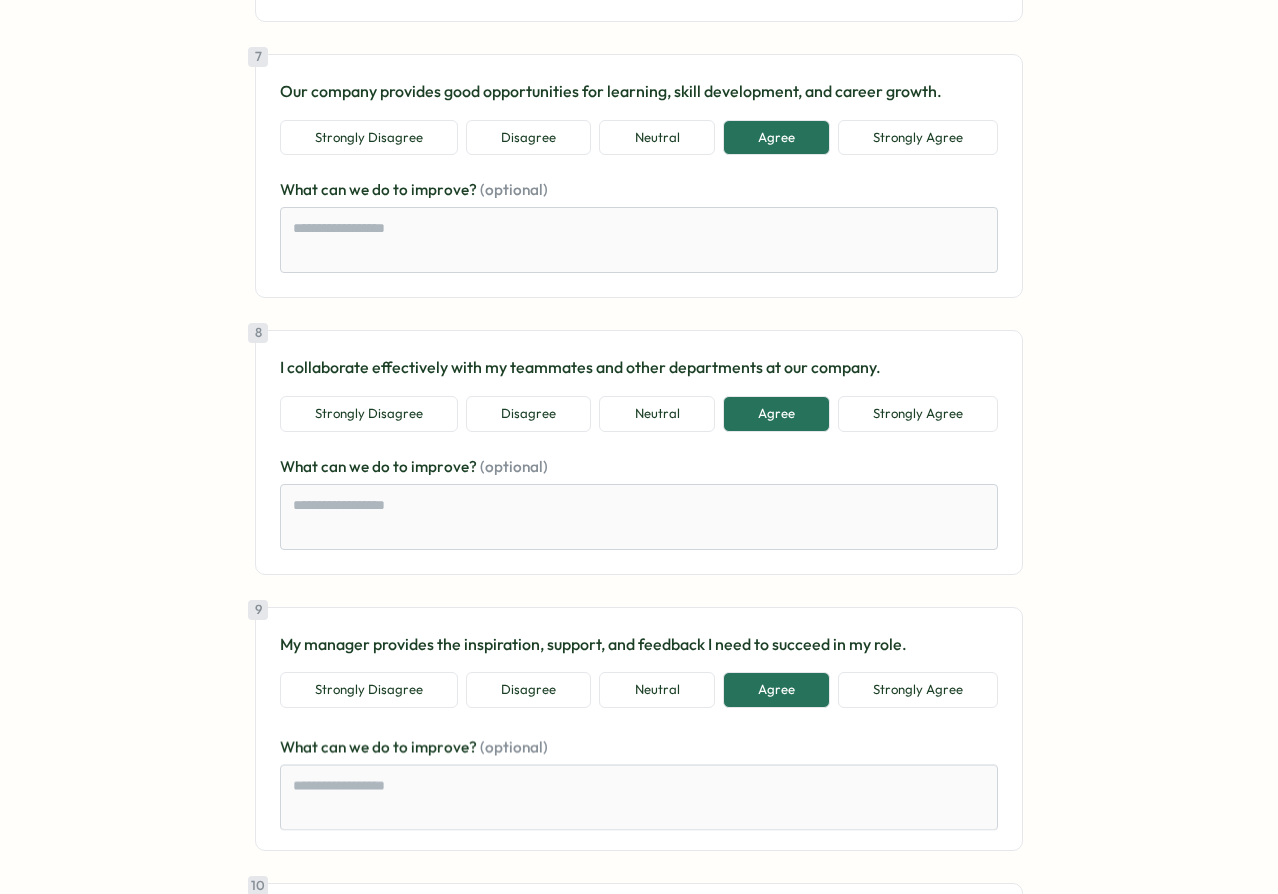 scroll, scrollTop: 2520, scrollLeft: 0, axis: vertical 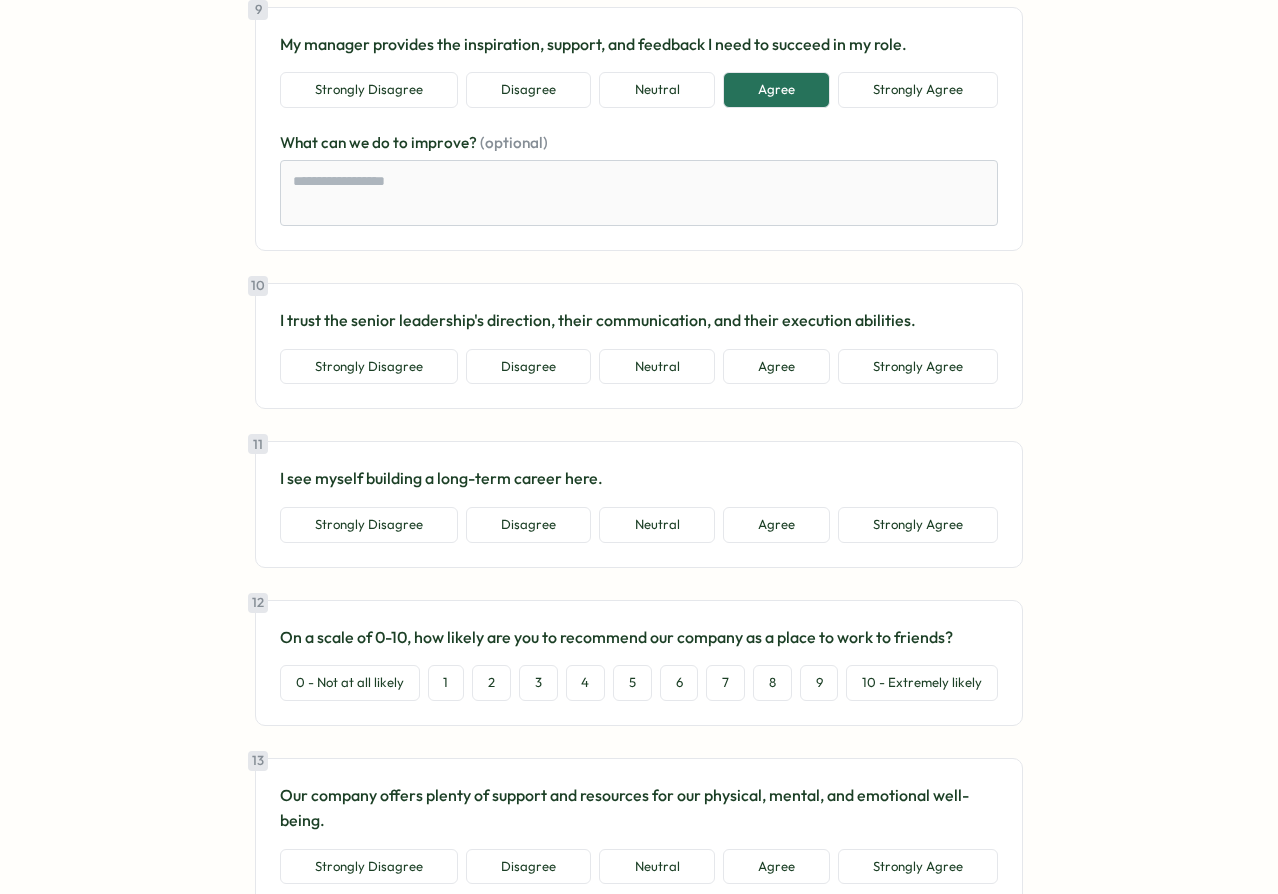 click on "Agree" at bounding box center (776, 367) 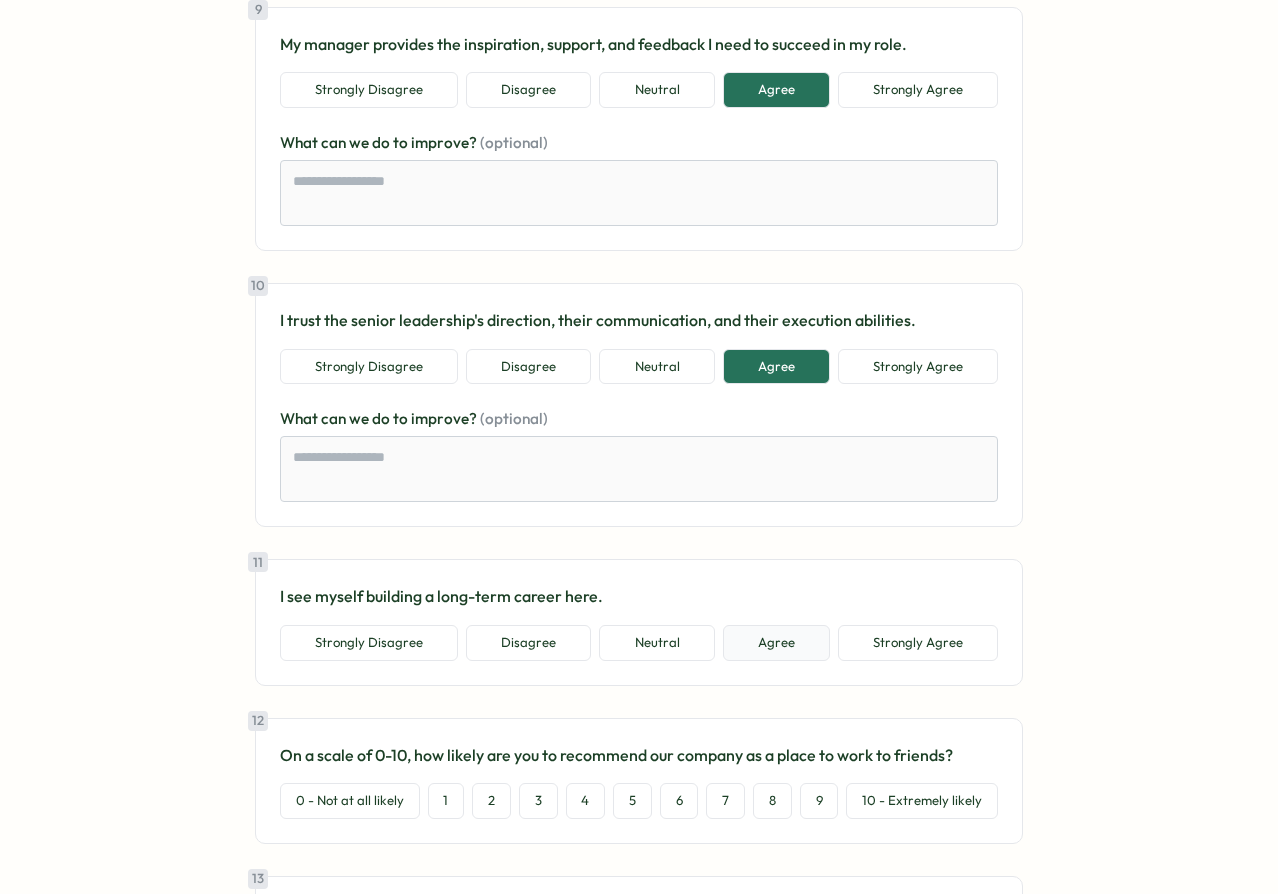 click on "Agree" at bounding box center (776, 643) 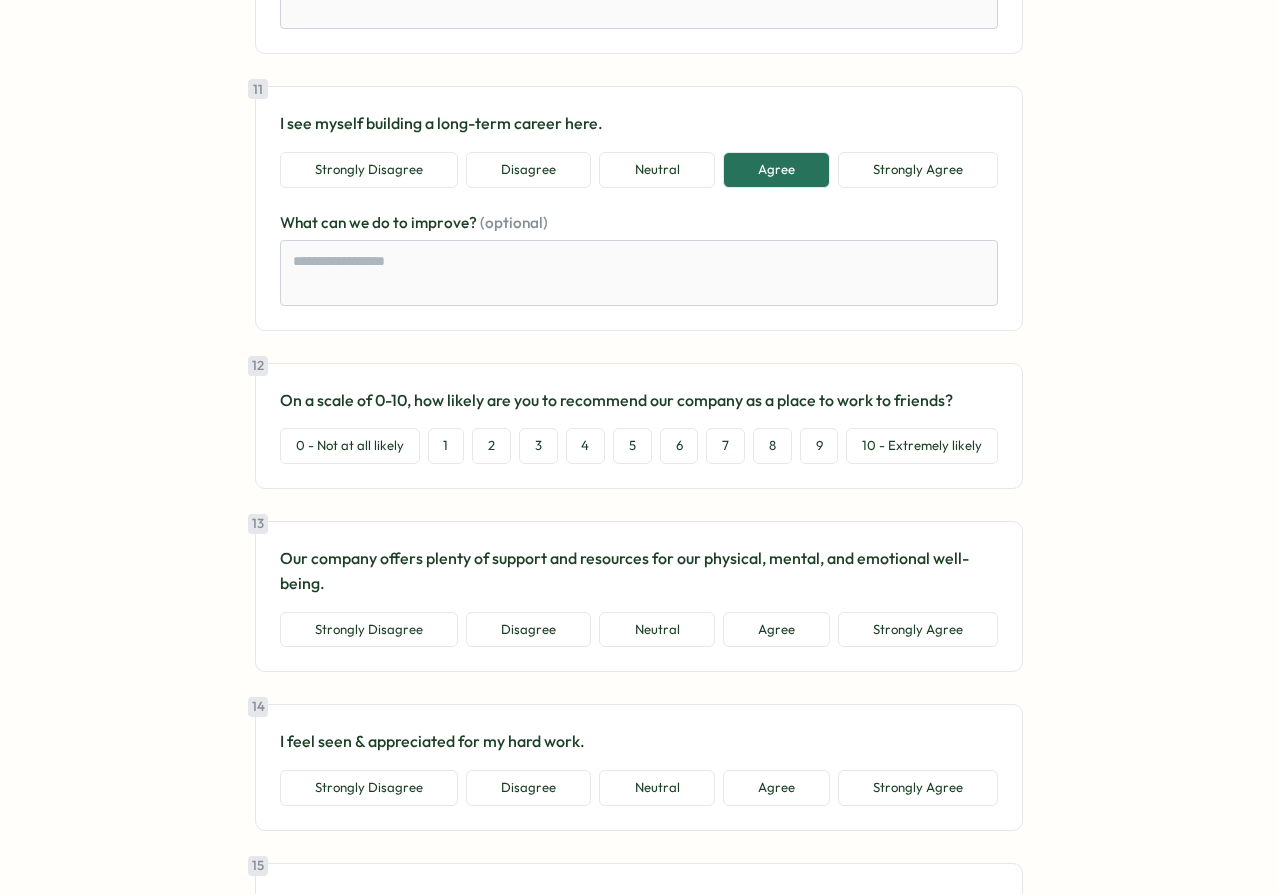 scroll, scrollTop: 3000, scrollLeft: 0, axis: vertical 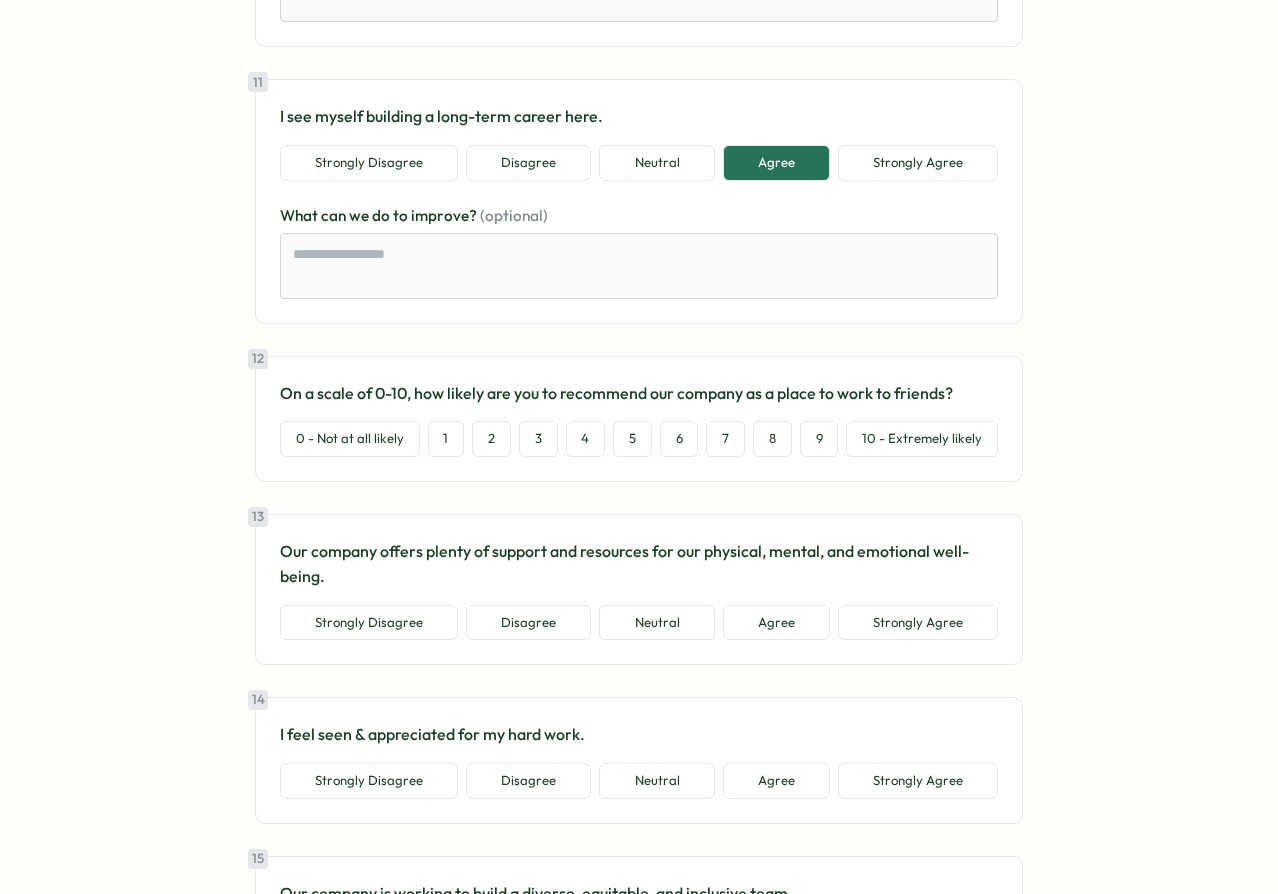 drag, startPoint x: 766, startPoint y: 442, endPoint x: 767, endPoint y: 491, distance: 49.010204 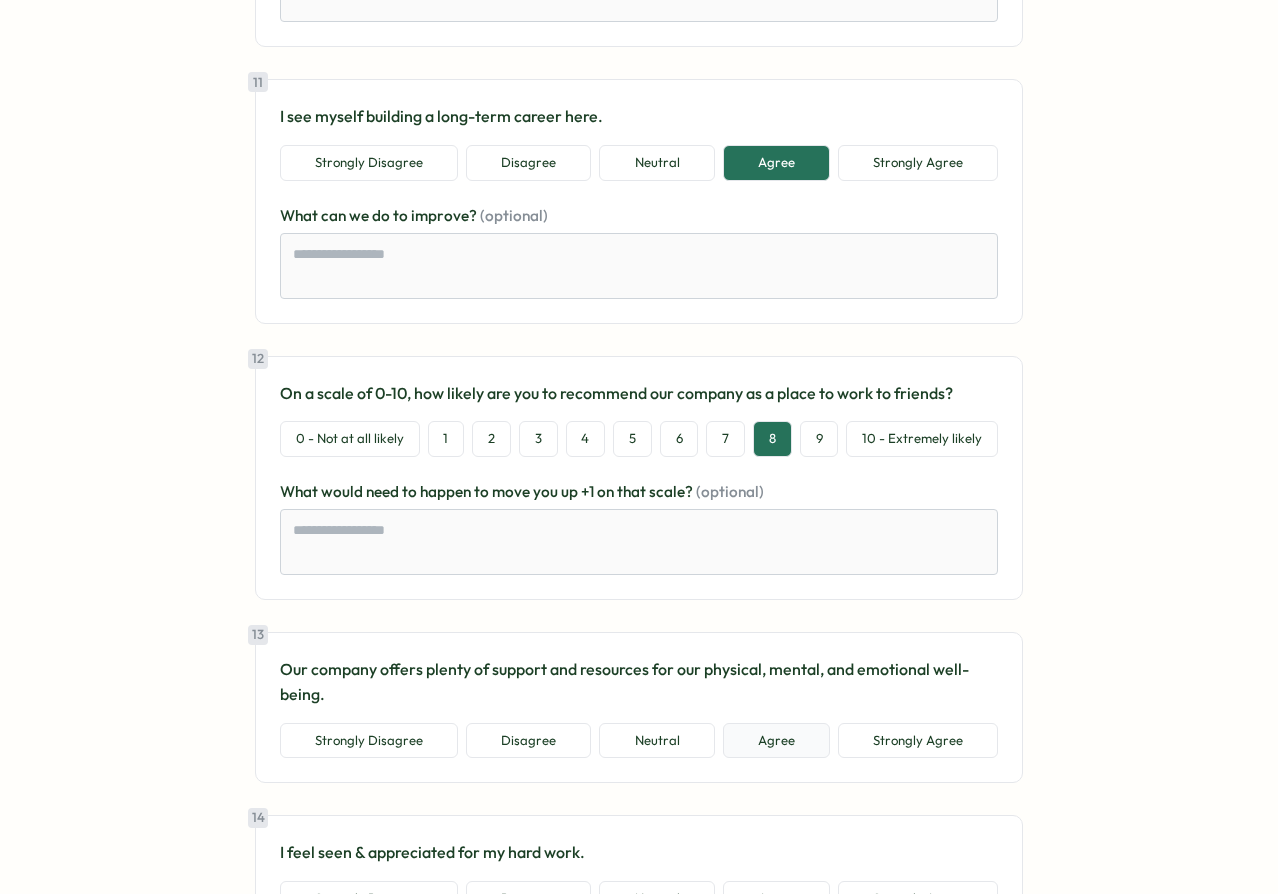 click on "Agree" at bounding box center [776, 741] 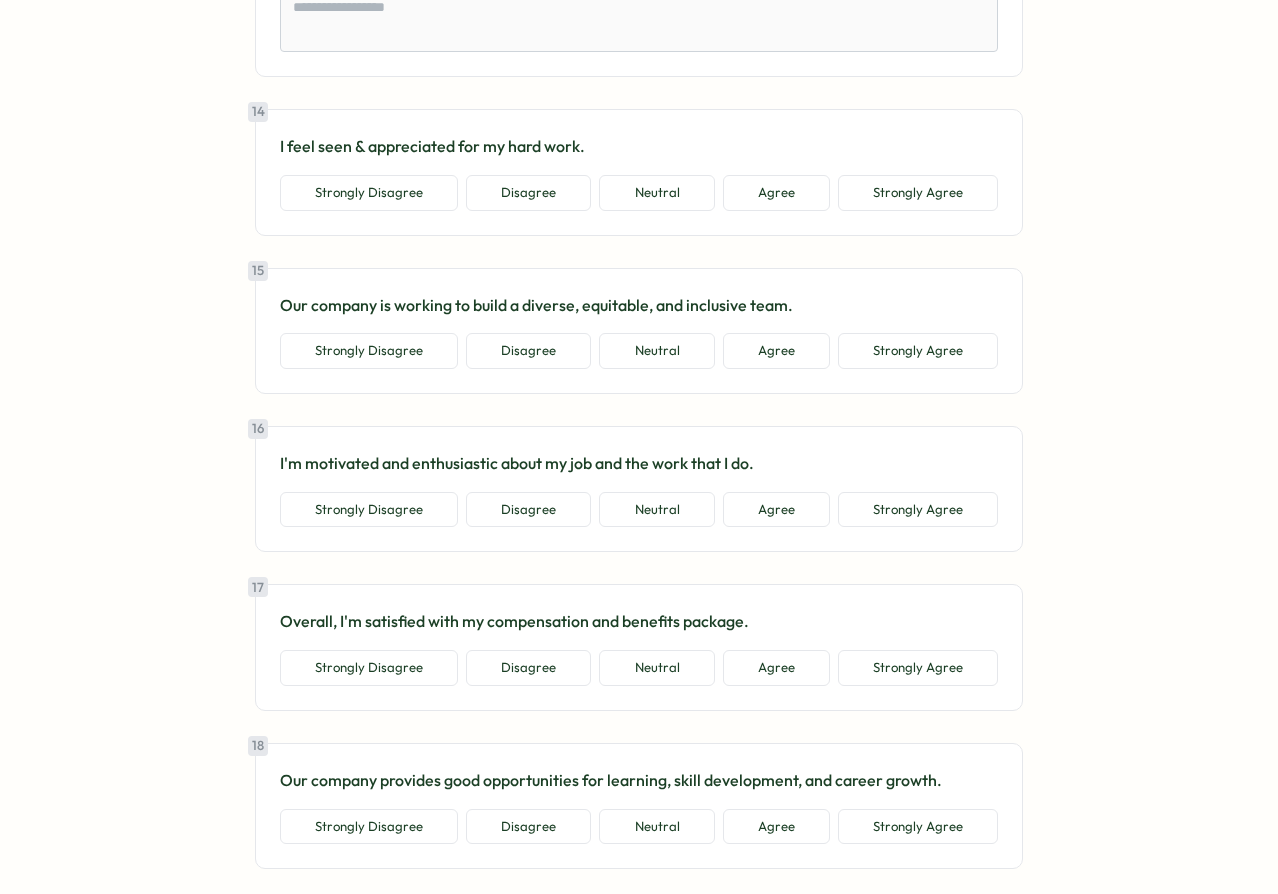 scroll, scrollTop: 3840, scrollLeft: 0, axis: vertical 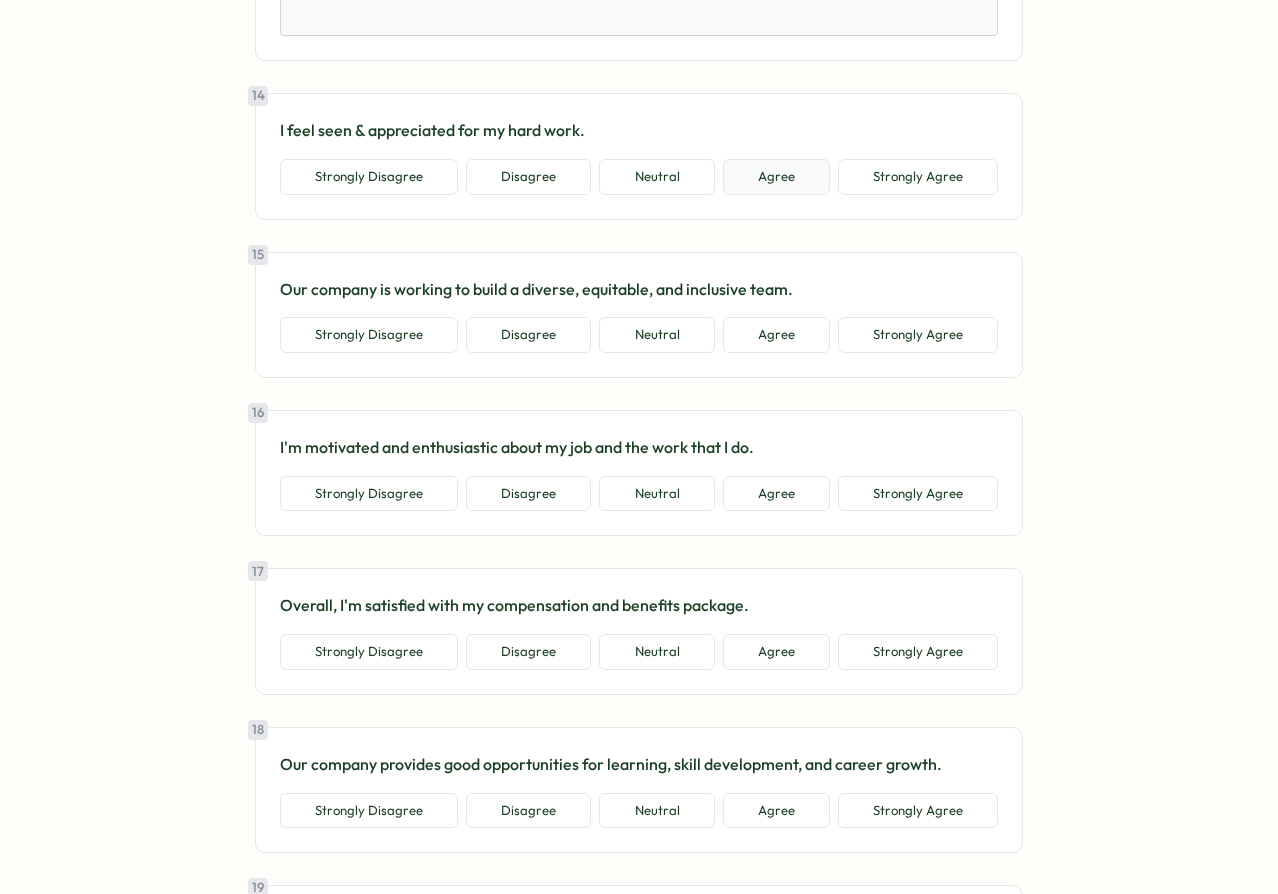 click on "Agree" at bounding box center (776, 177) 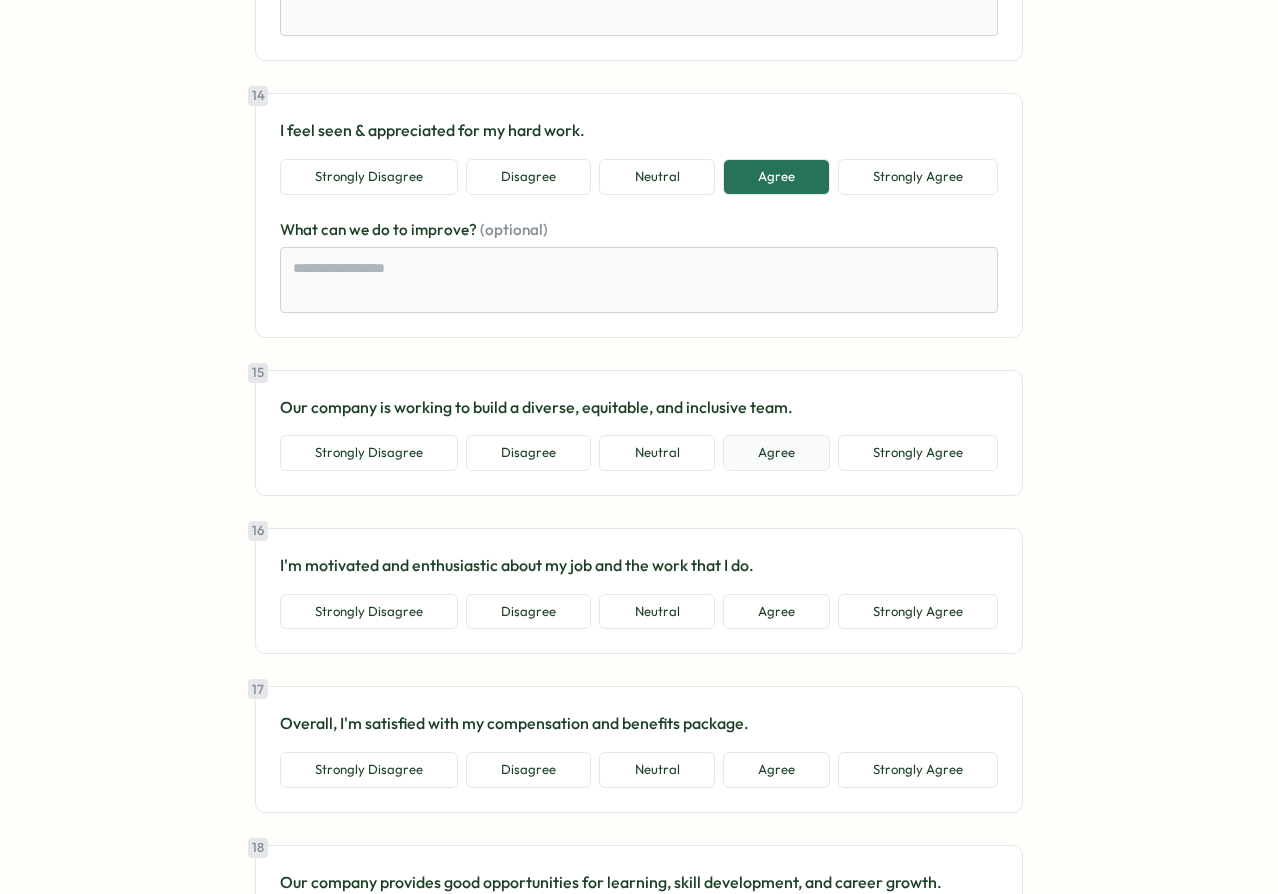 click on "Agree" at bounding box center [776, 453] 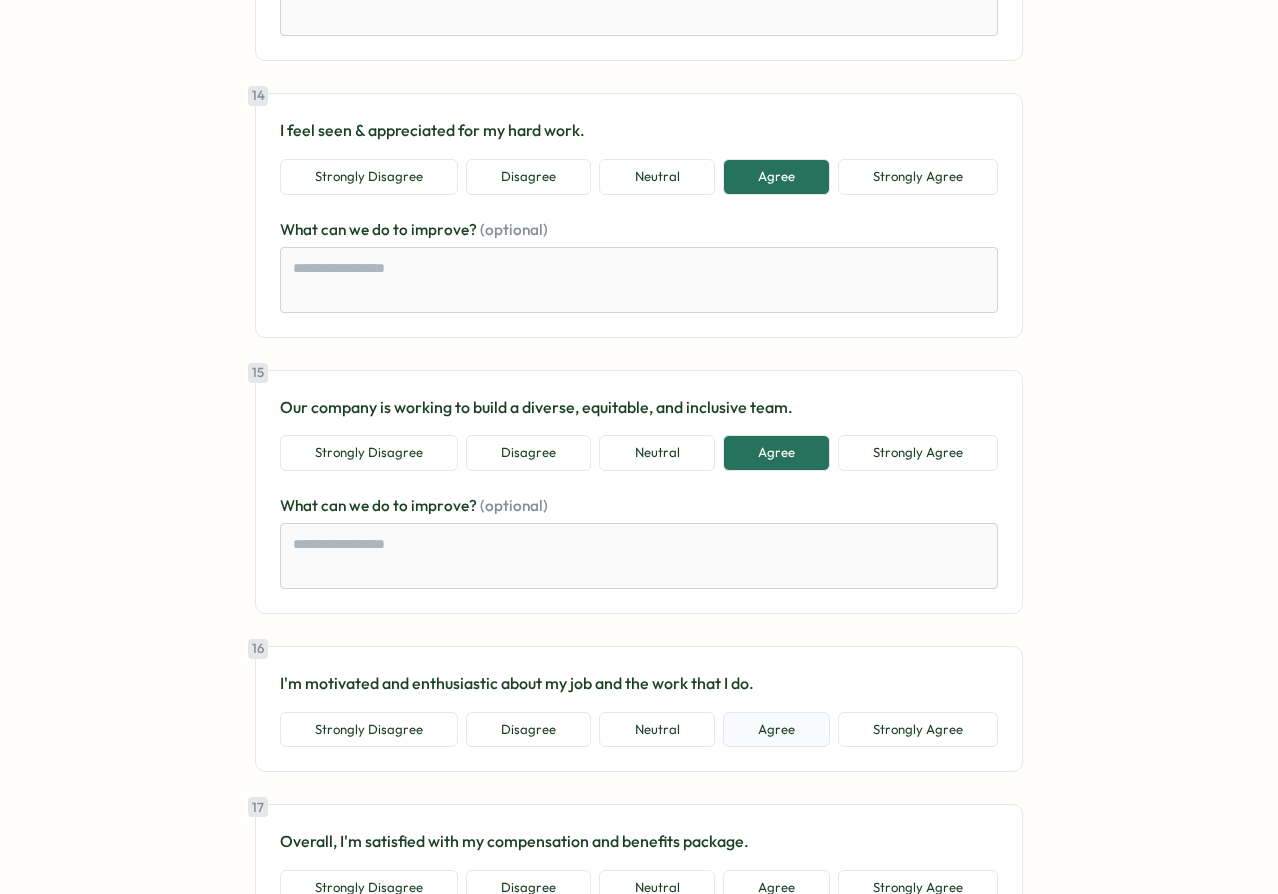 click on "Agree" at bounding box center (776, 730) 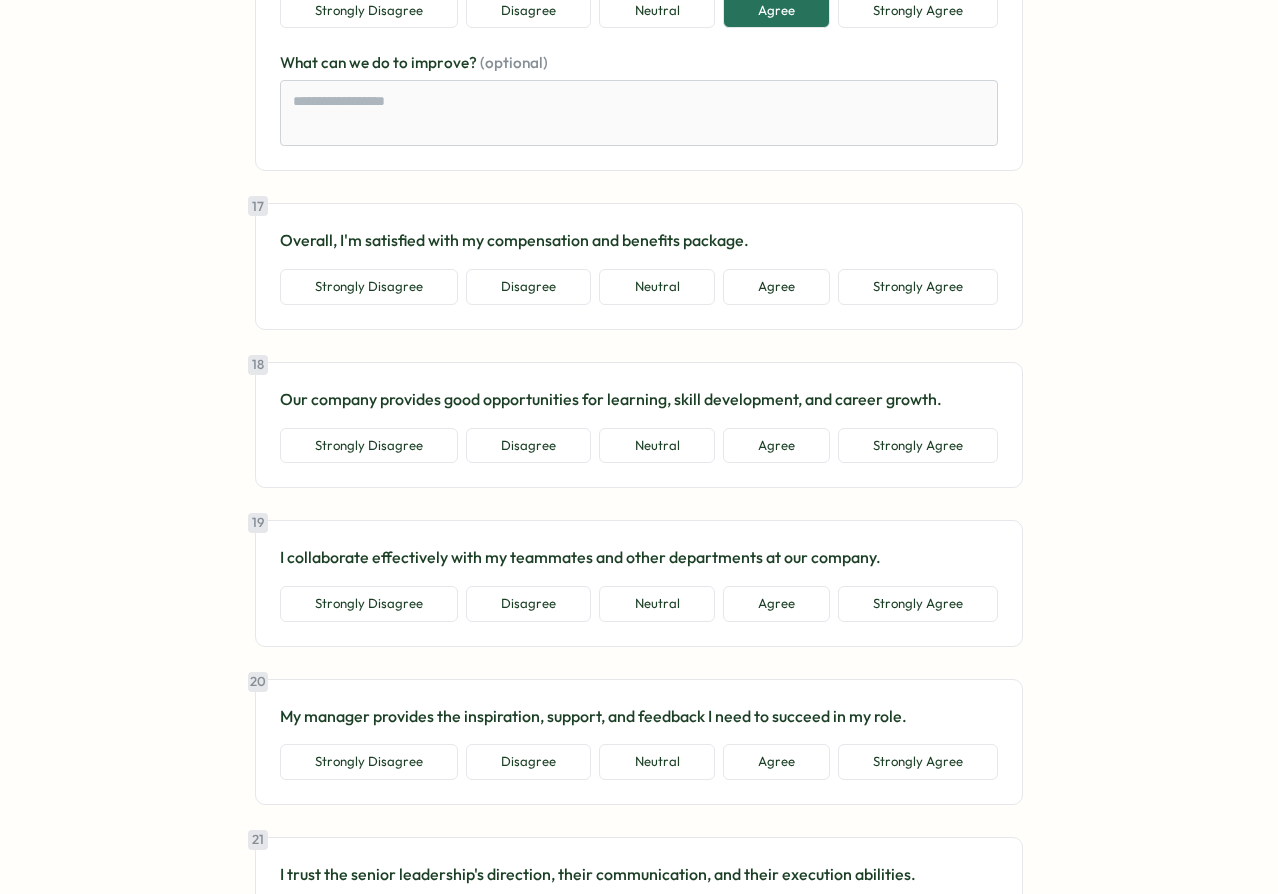 scroll, scrollTop: 4560, scrollLeft: 0, axis: vertical 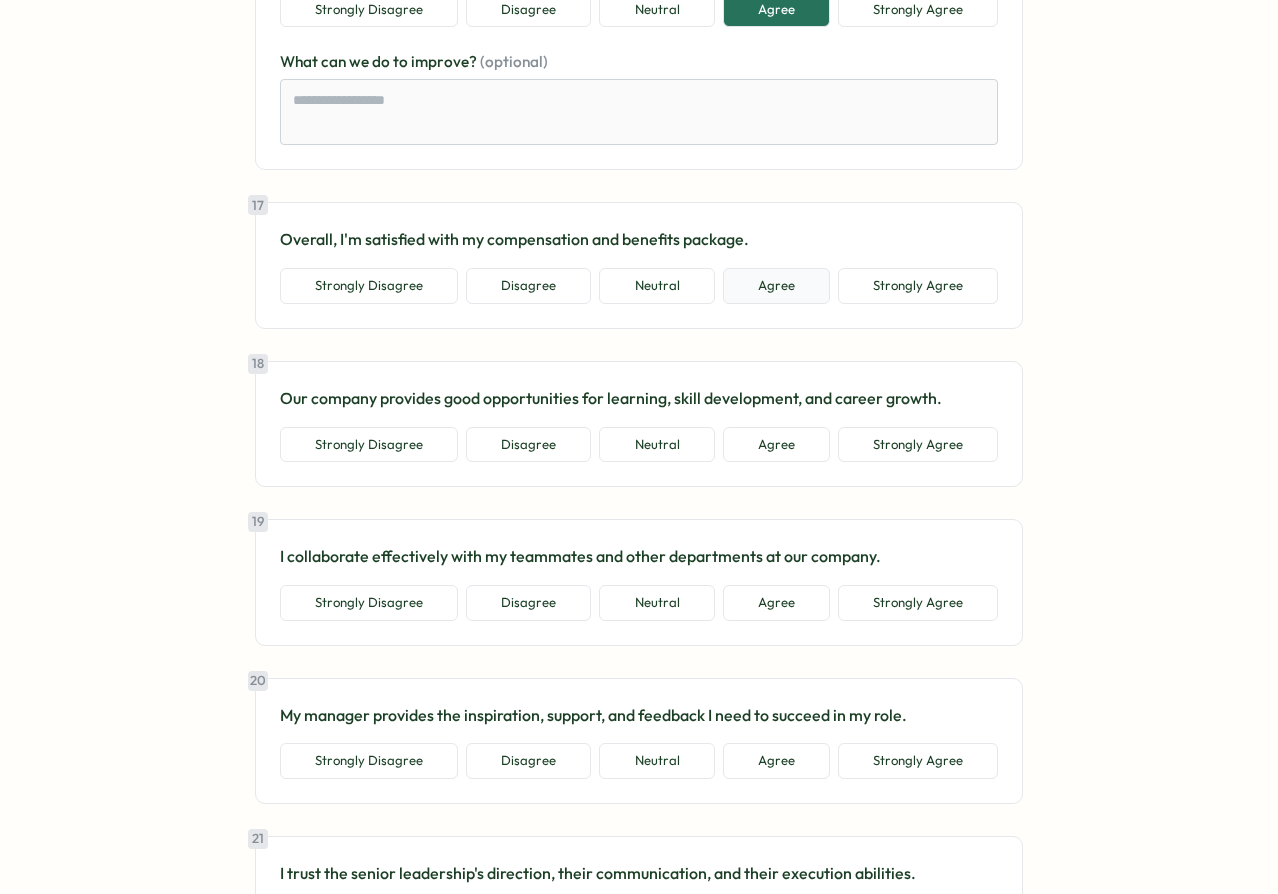 click on "Agree" at bounding box center (776, 286) 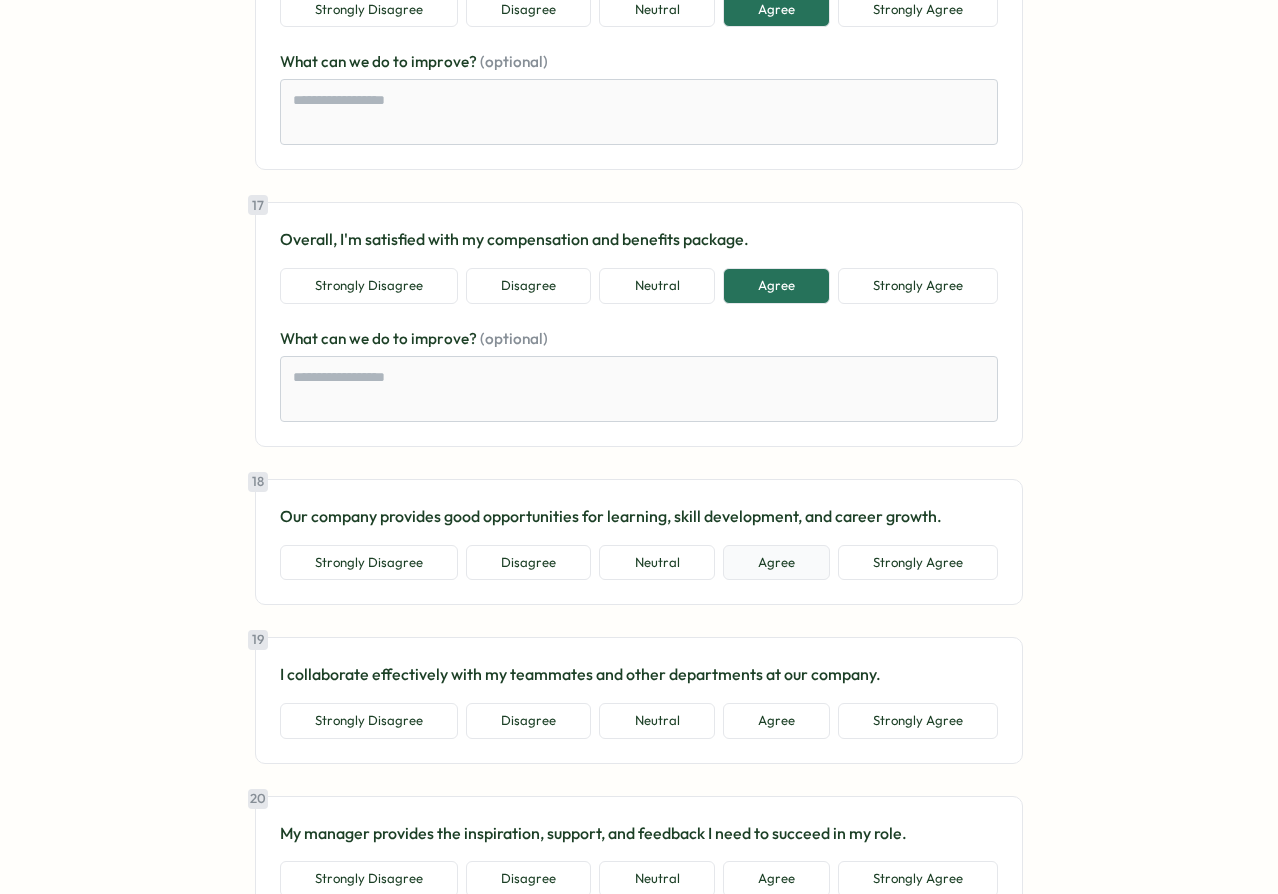 click on "Agree" at bounding box center [776, 563] 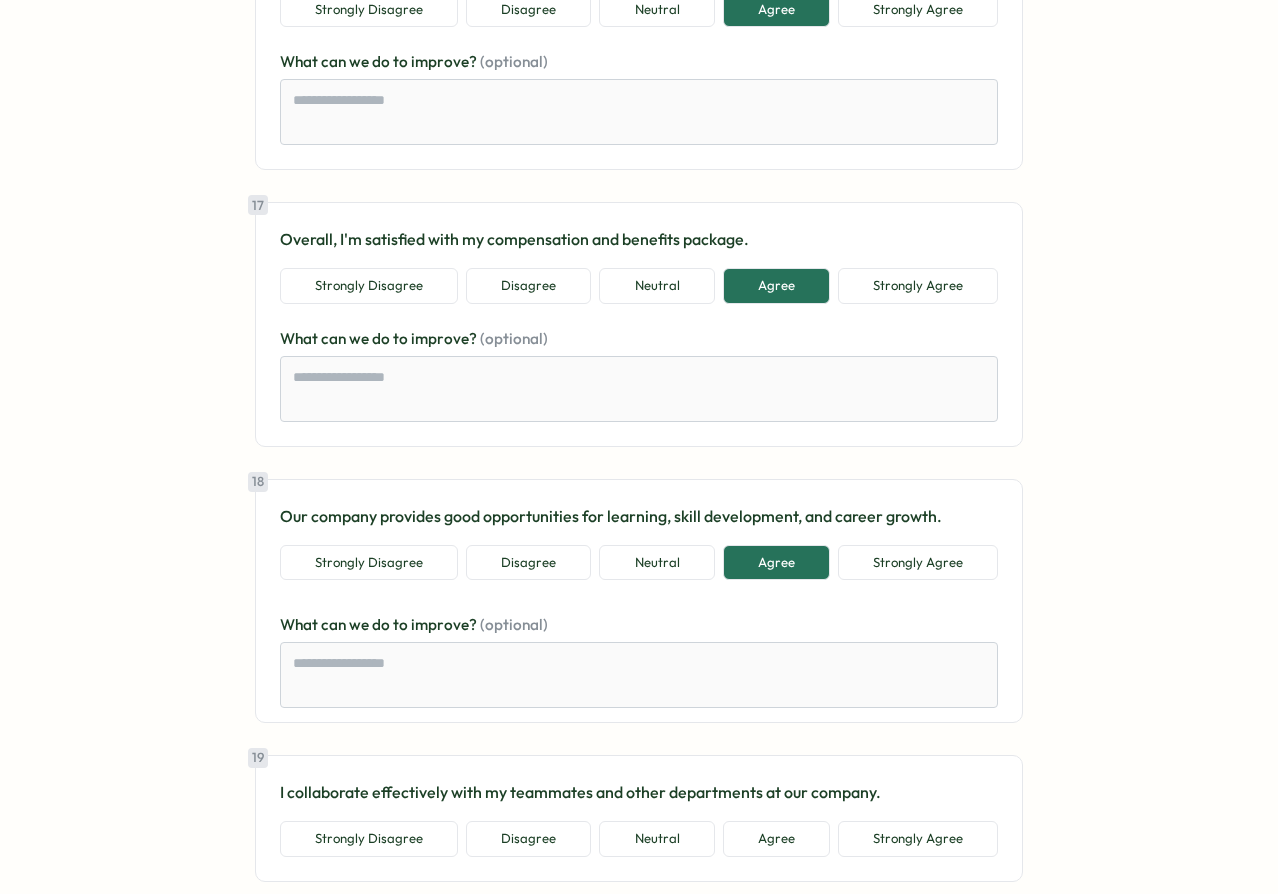 scroll, scrollTop: 5155, scrollLeft: 0, axis: vertical 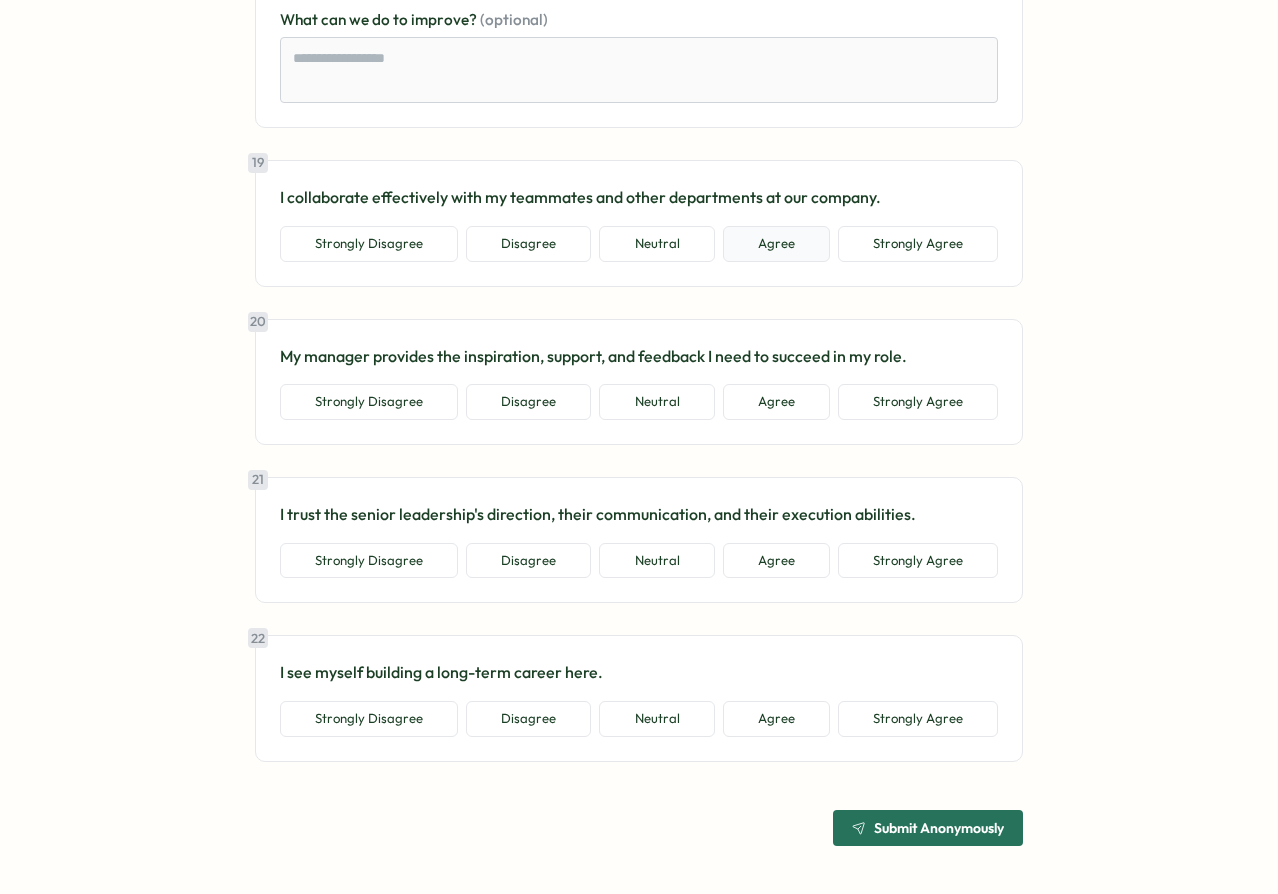 click on "Agree" at bounding box center (776, 244) 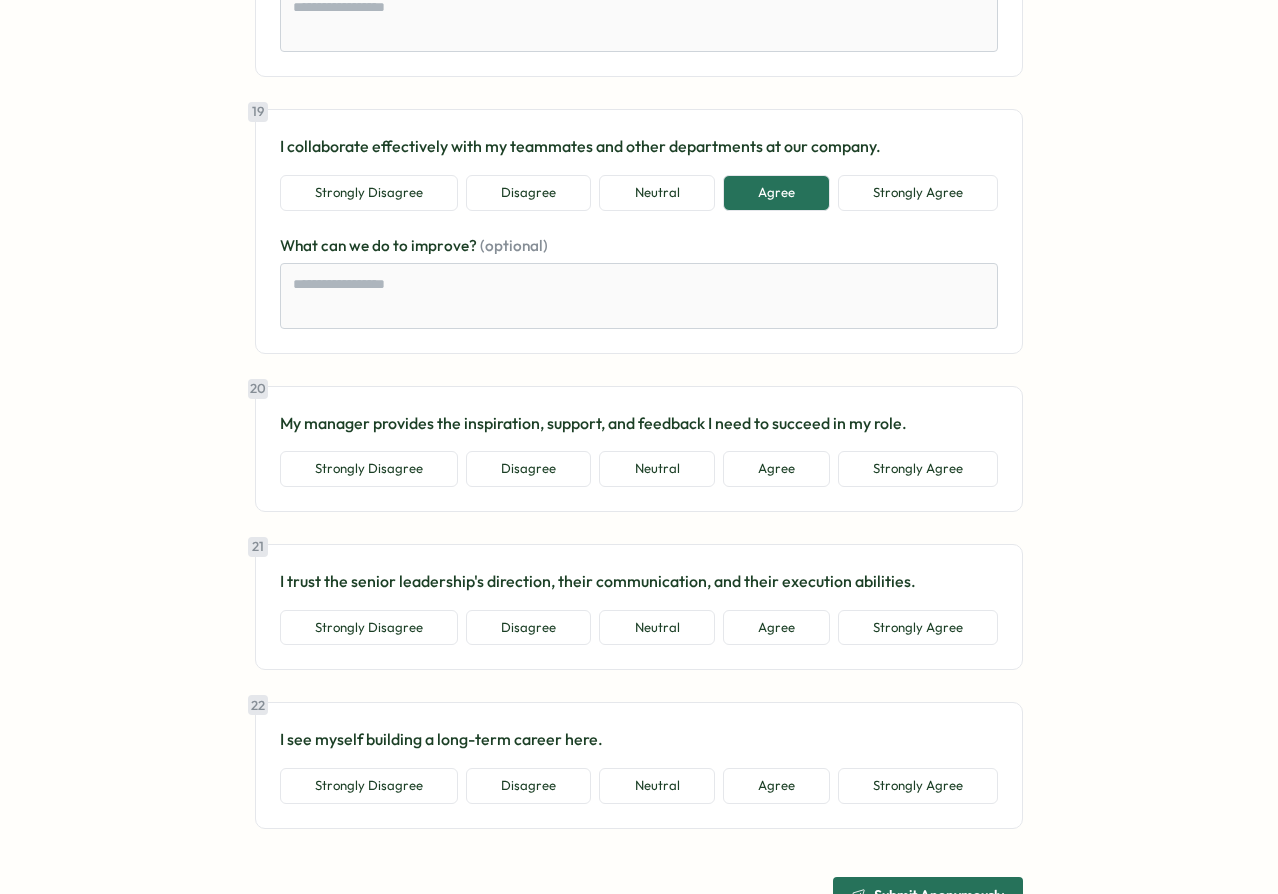 scroll, scrollTop: 5273, scrollLeft: 0, axis: vertical 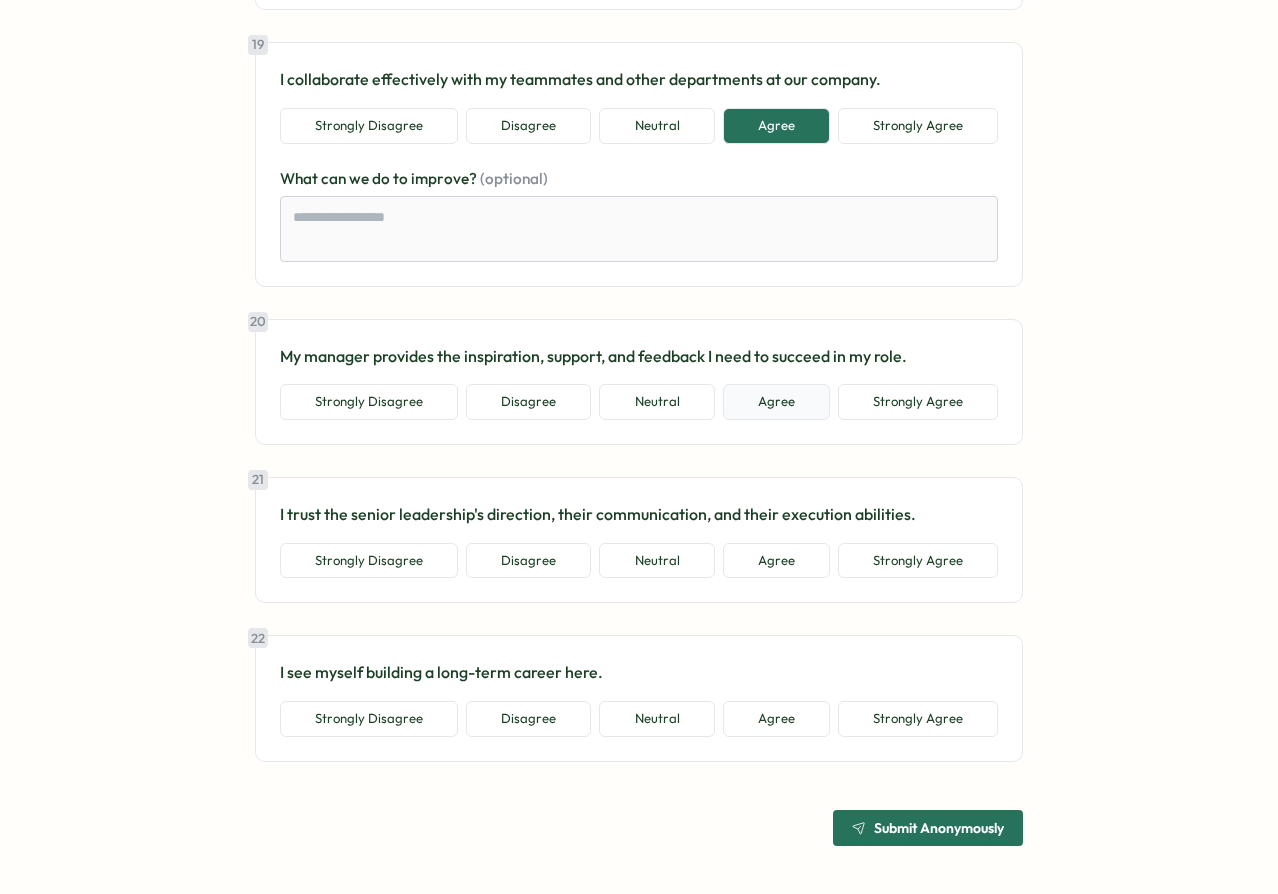 click on "Agree" at bounding box center (776, 402) 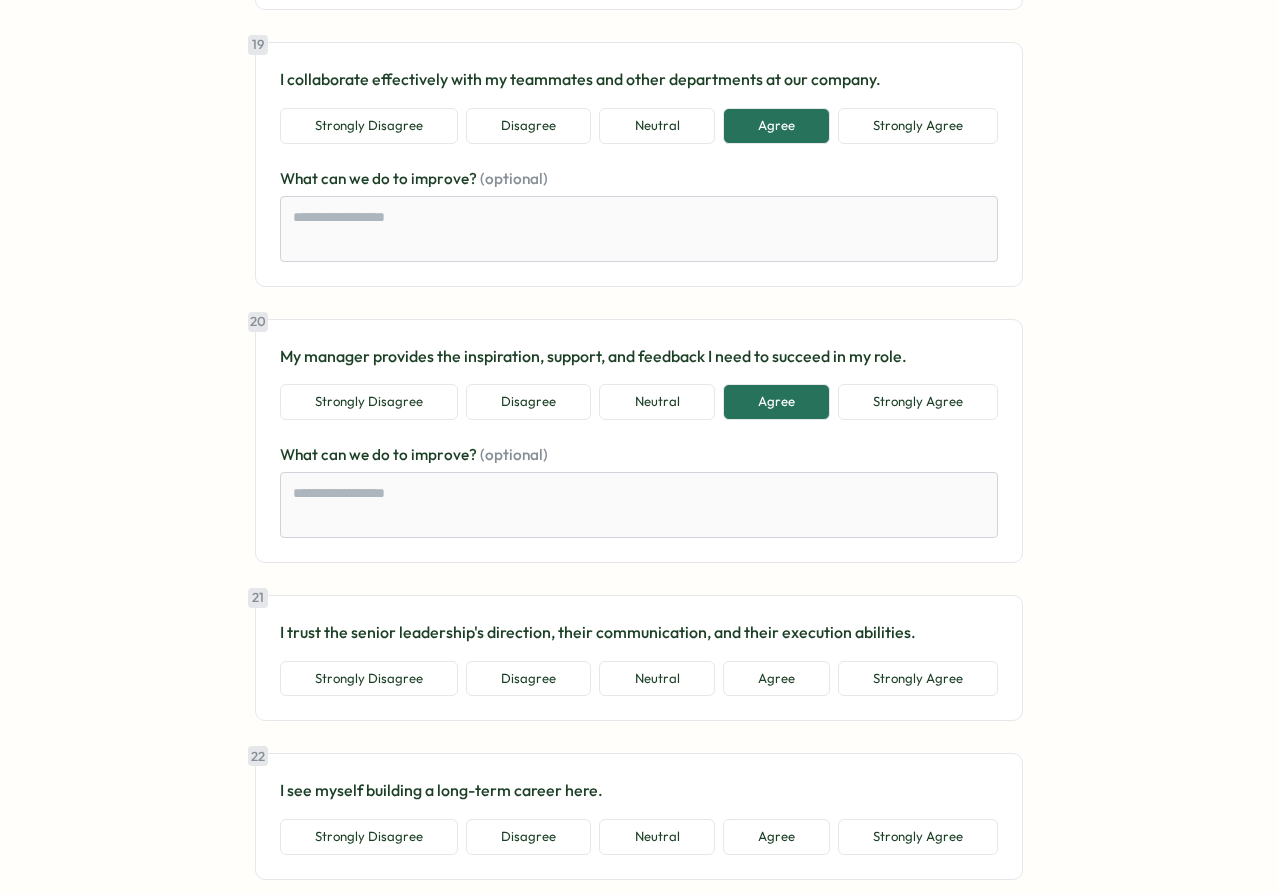 drag, startPoint x: 783, startPoint y: 675, endPoint x: 782, endPoint y: 637, distance: 38.013157 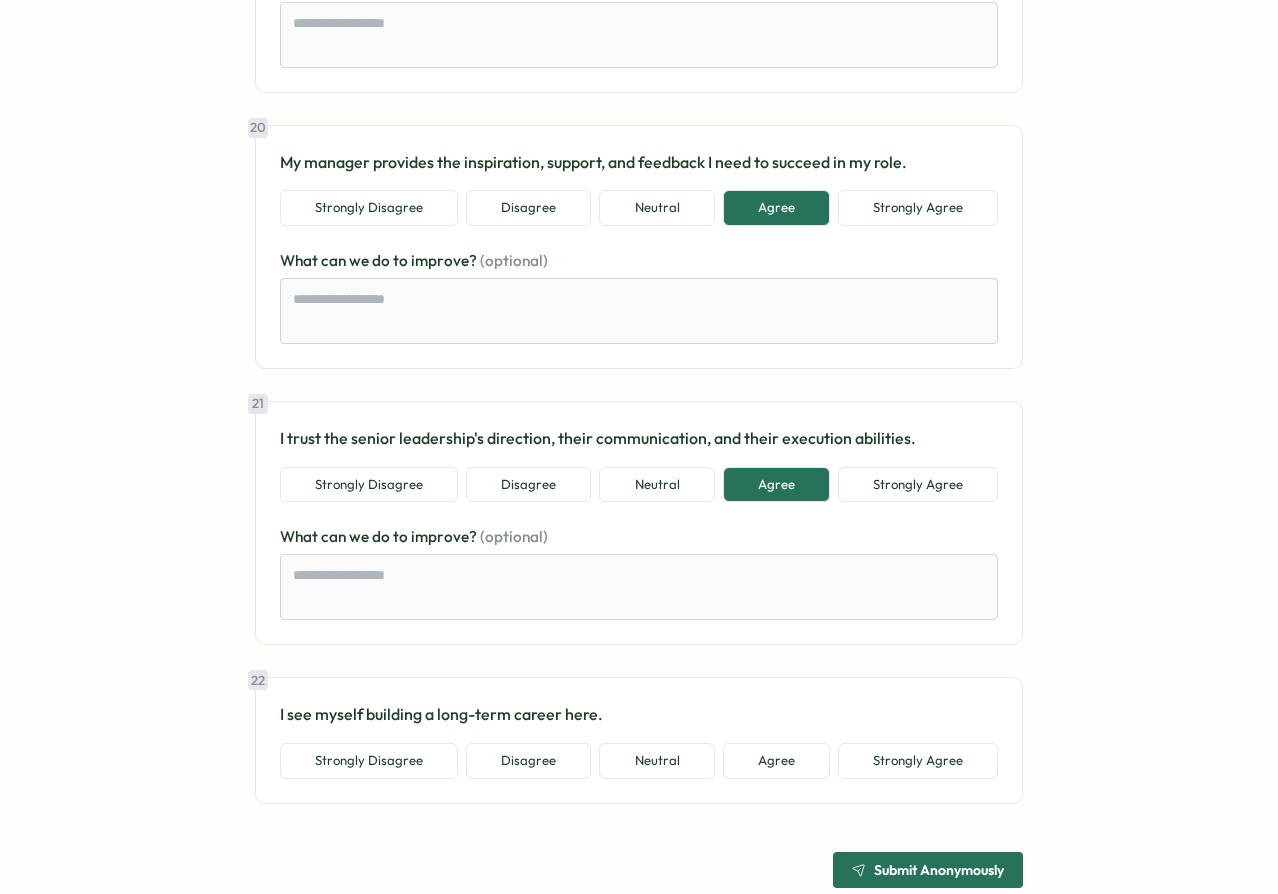 scroll, scrollTop: 5509, scrollLeft: 0, axis: vertical 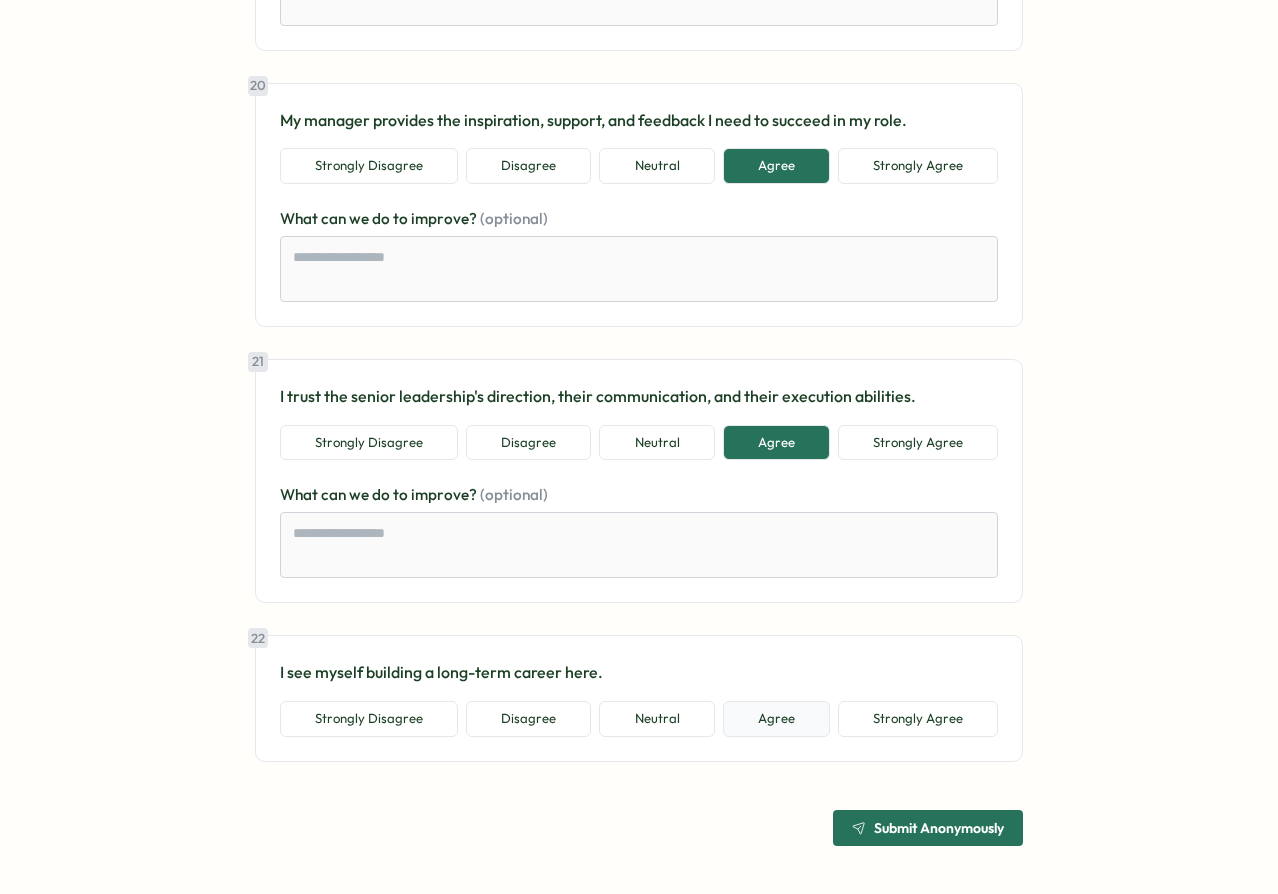 click on "Agree" at bounding box center (776, 719) 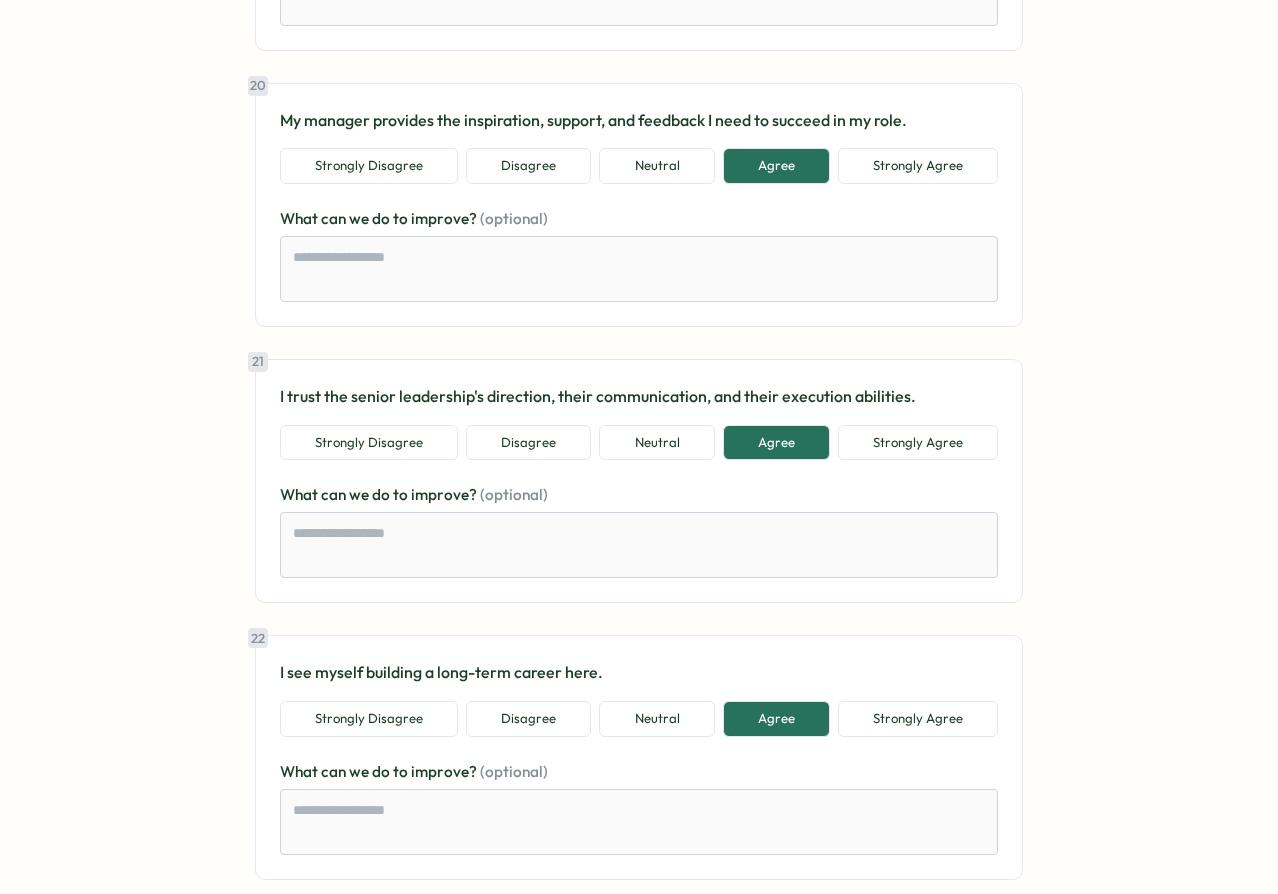 scroll, scrollTop: 5627, scrollLeft: 0, axis: vertical 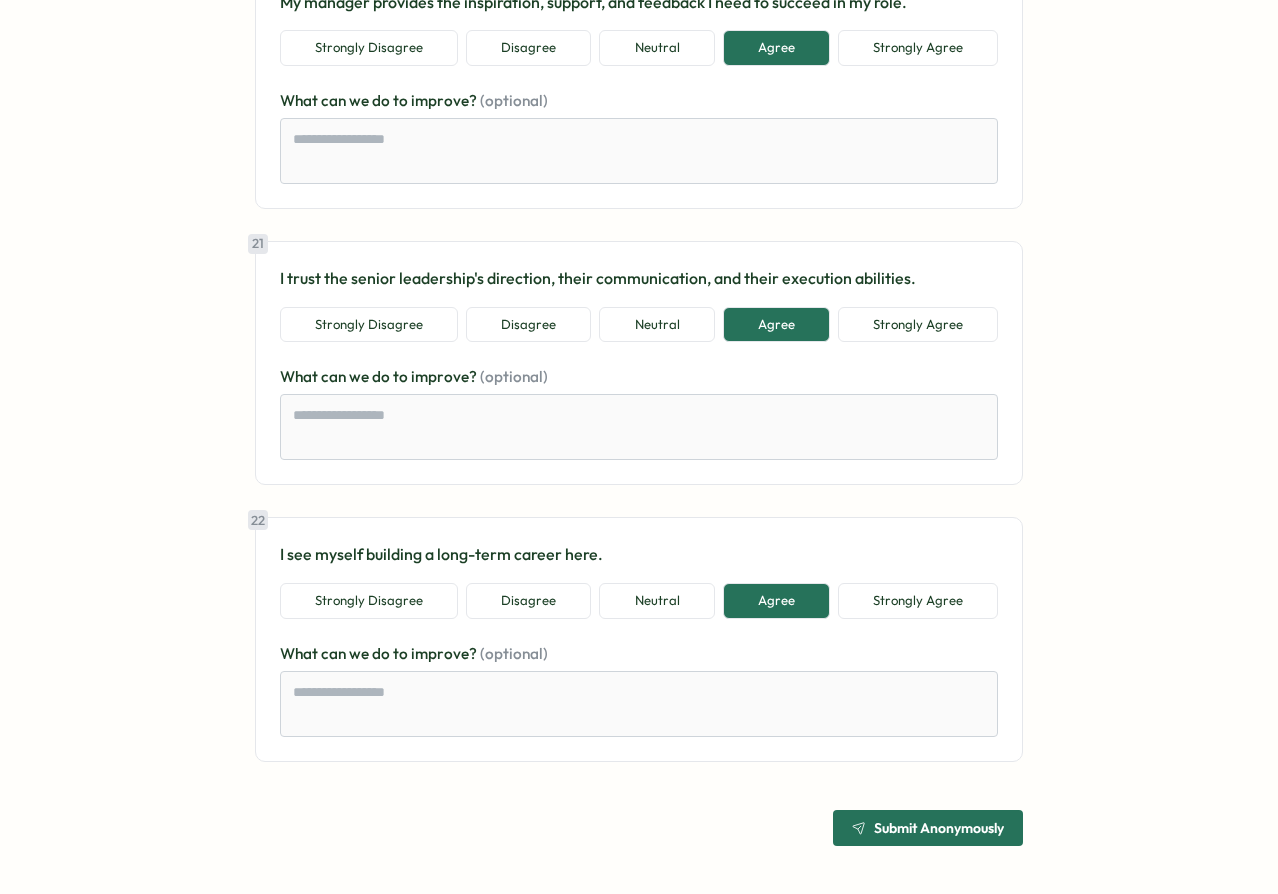 click on "Submit Anonymously" at bounding box center (928, 828) 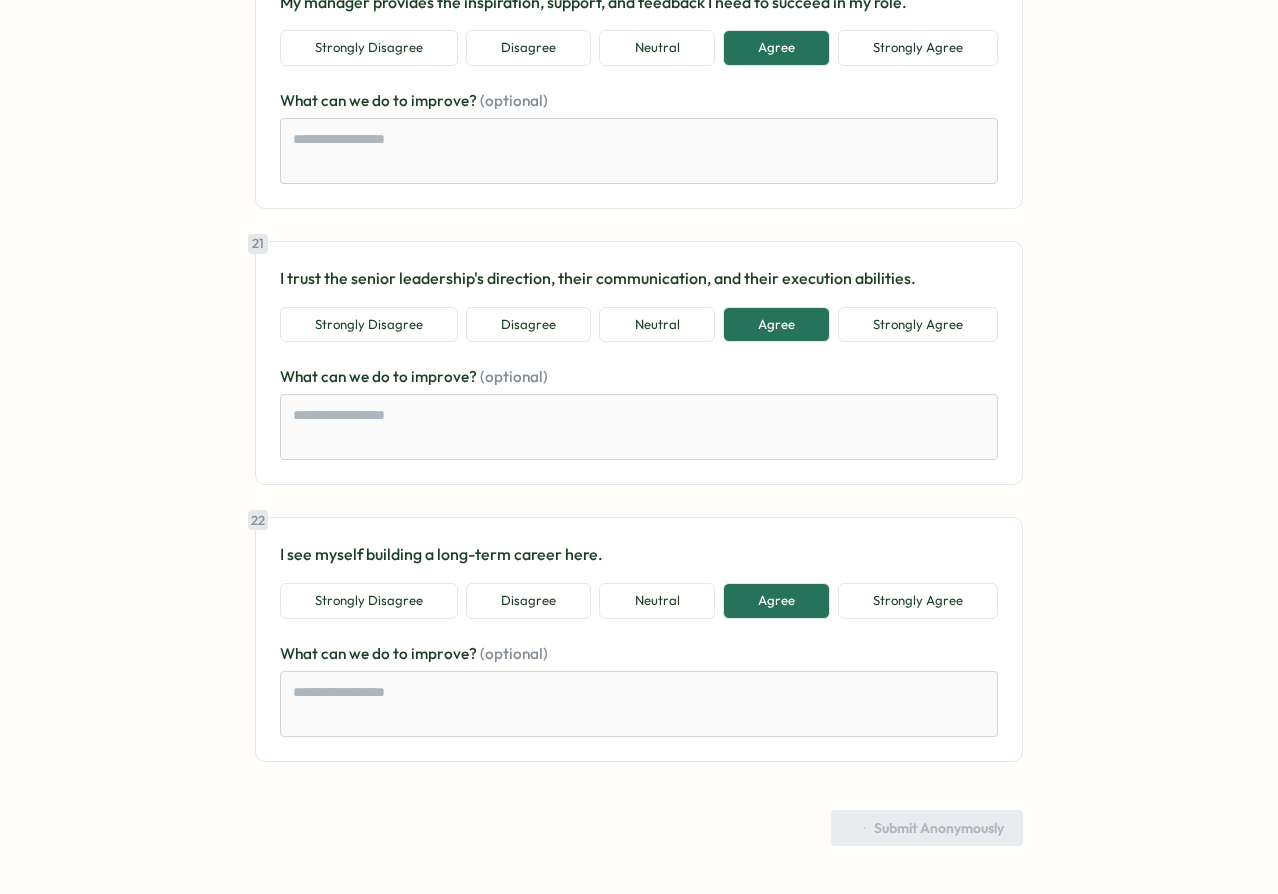 scroll, scrollTop: 0, scrollLeft: 0, axis: both 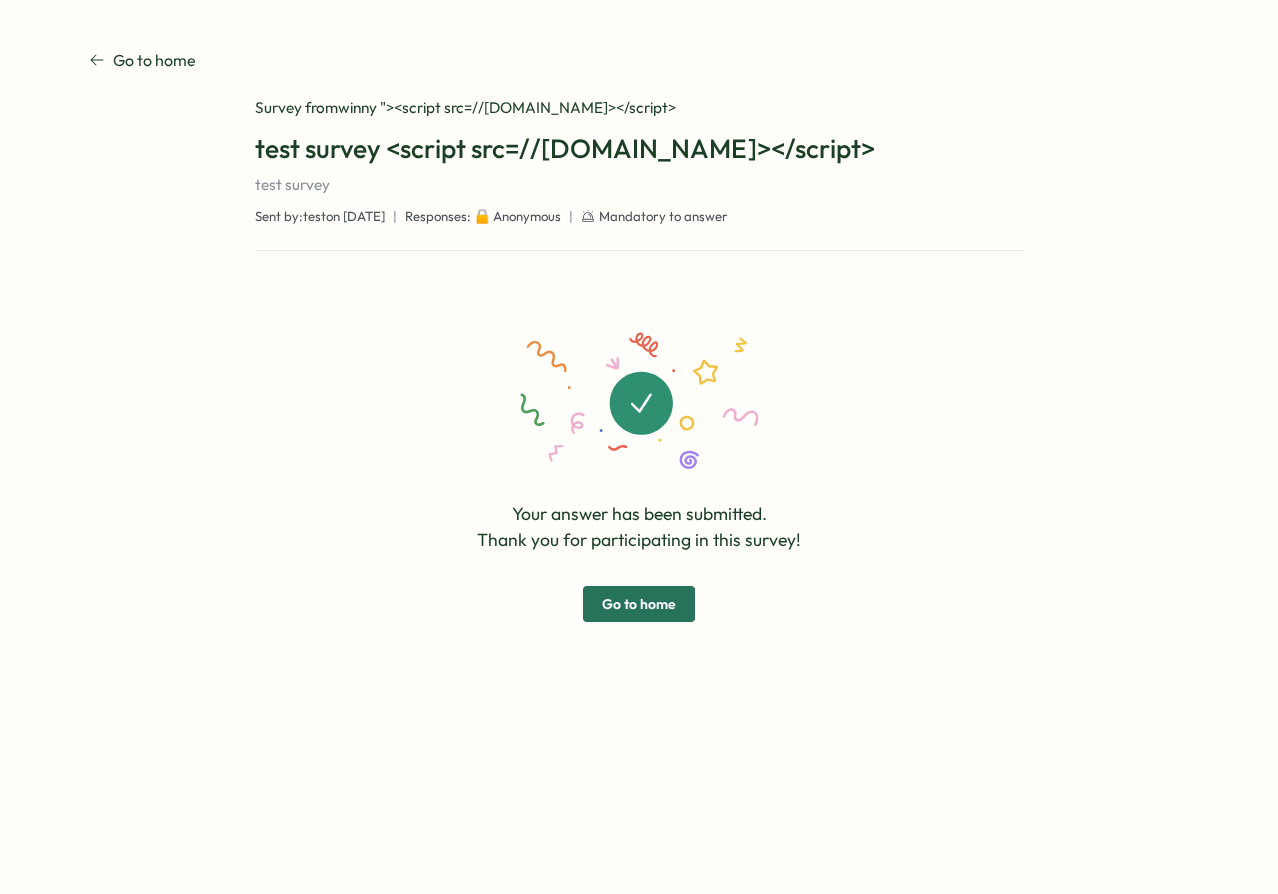 click on "Sent by:  test  on   Jul 1" at bounding box center (320, 217) 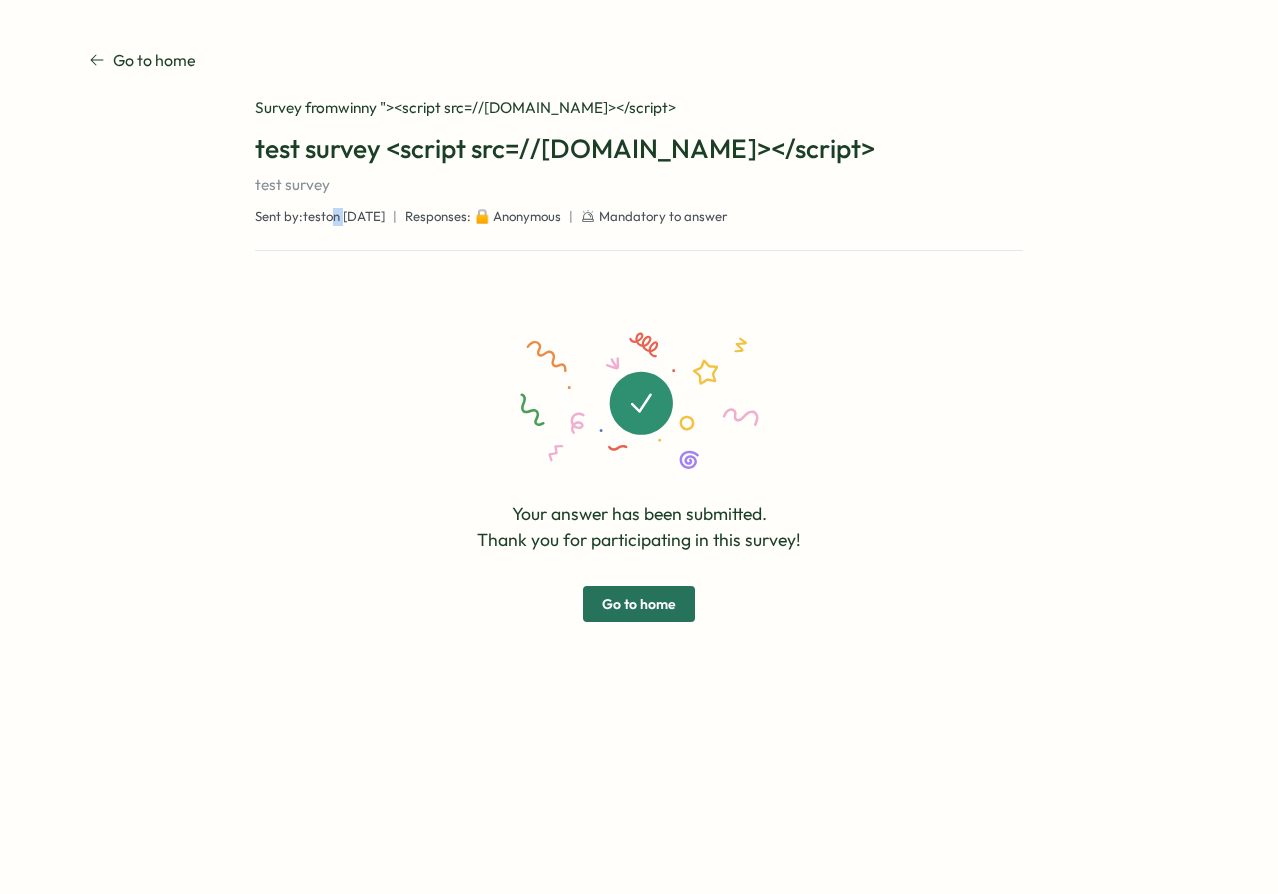 click on "Sent by:  test  on   Jul 1" at bounding box center [320, 217] 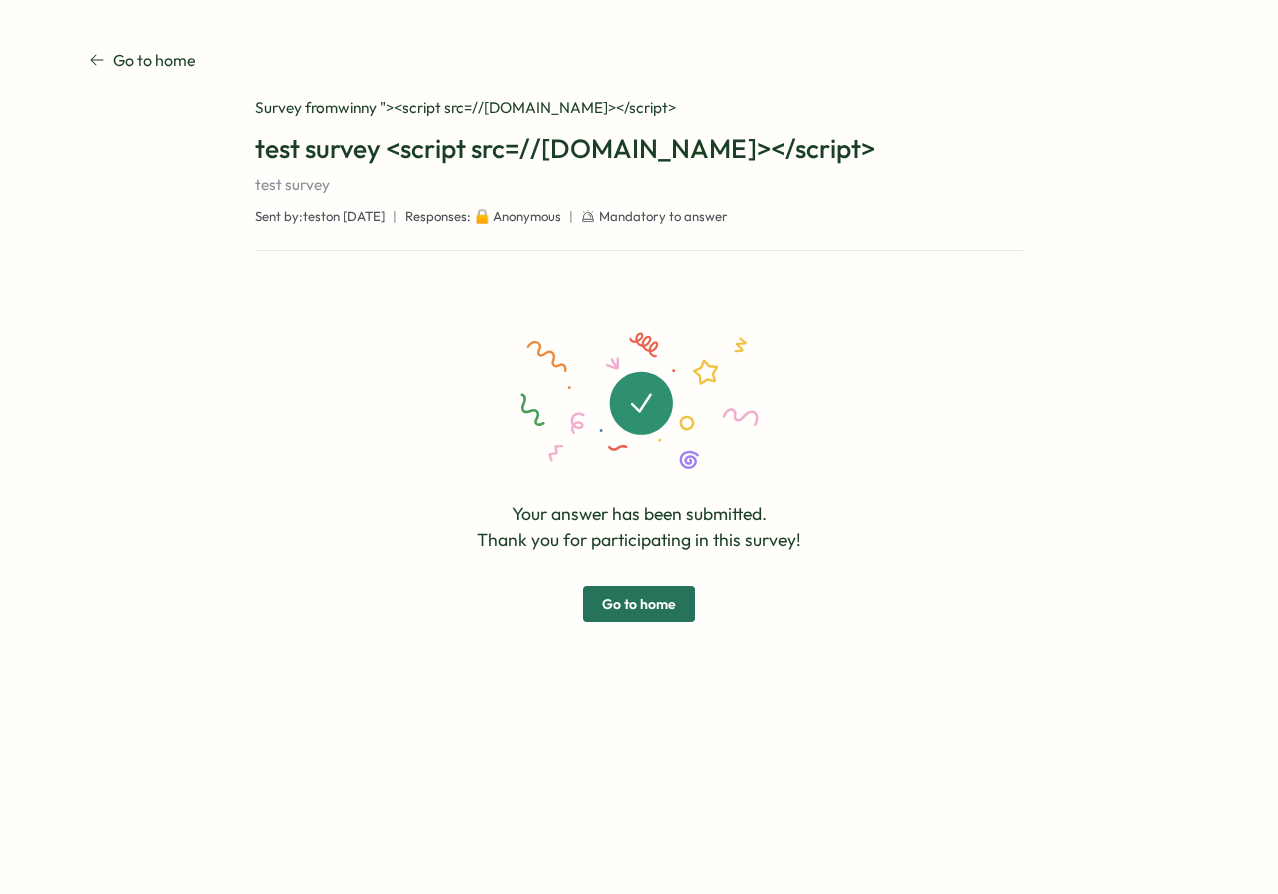 drag, startPoint x: 966, startPoint y: 397, endPoint x: 790, endPoint y: 565, distance: 243.3105 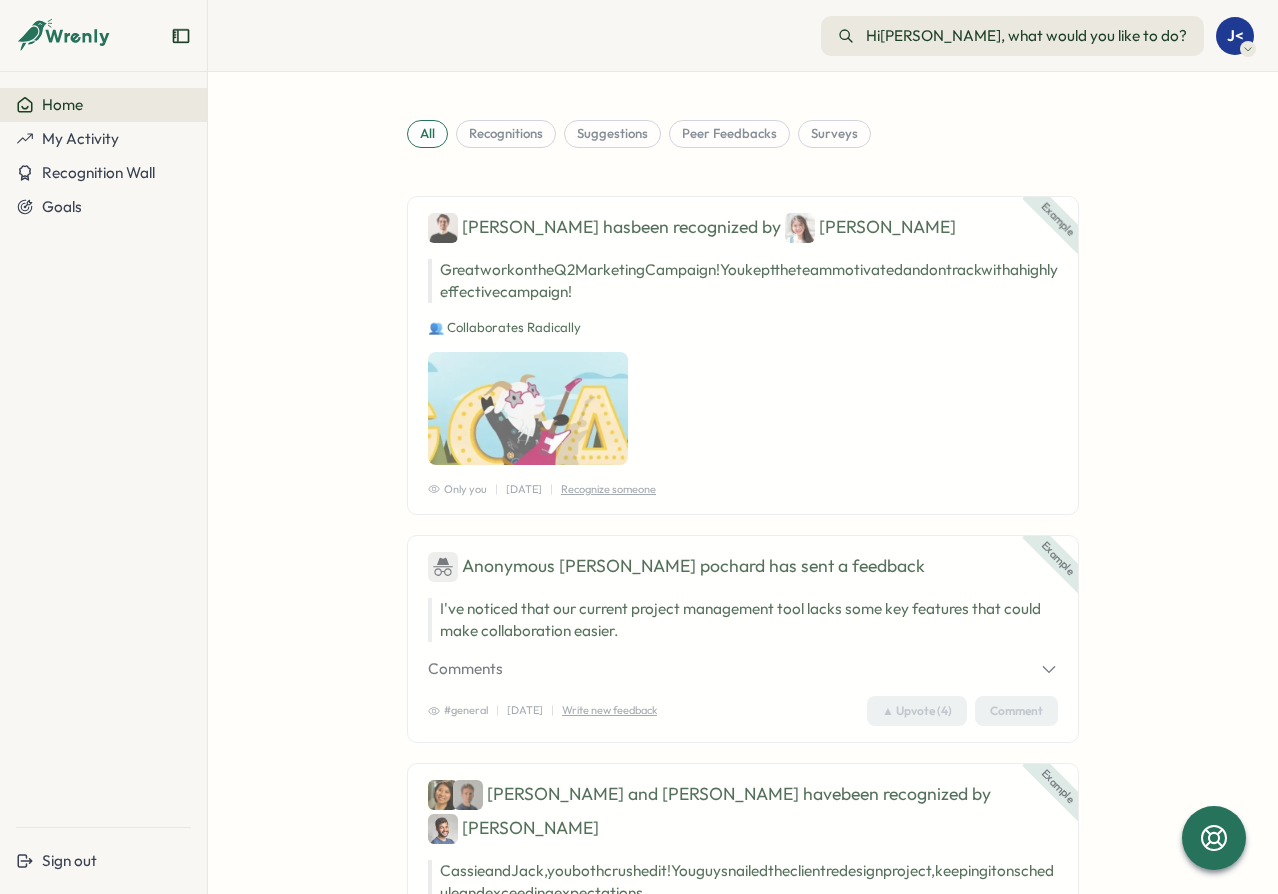 click on "Example Ben has  been recognized by   Jane Great  work  on  the  Q2  Marketing  Campaign!  You  kept  the  team  motivated  and  on  track  with  a  highly  effective  campaign!  👥 Collaborates Radically Only you | 26 Jun | Recognize someone" at bounding box center [743, 355] 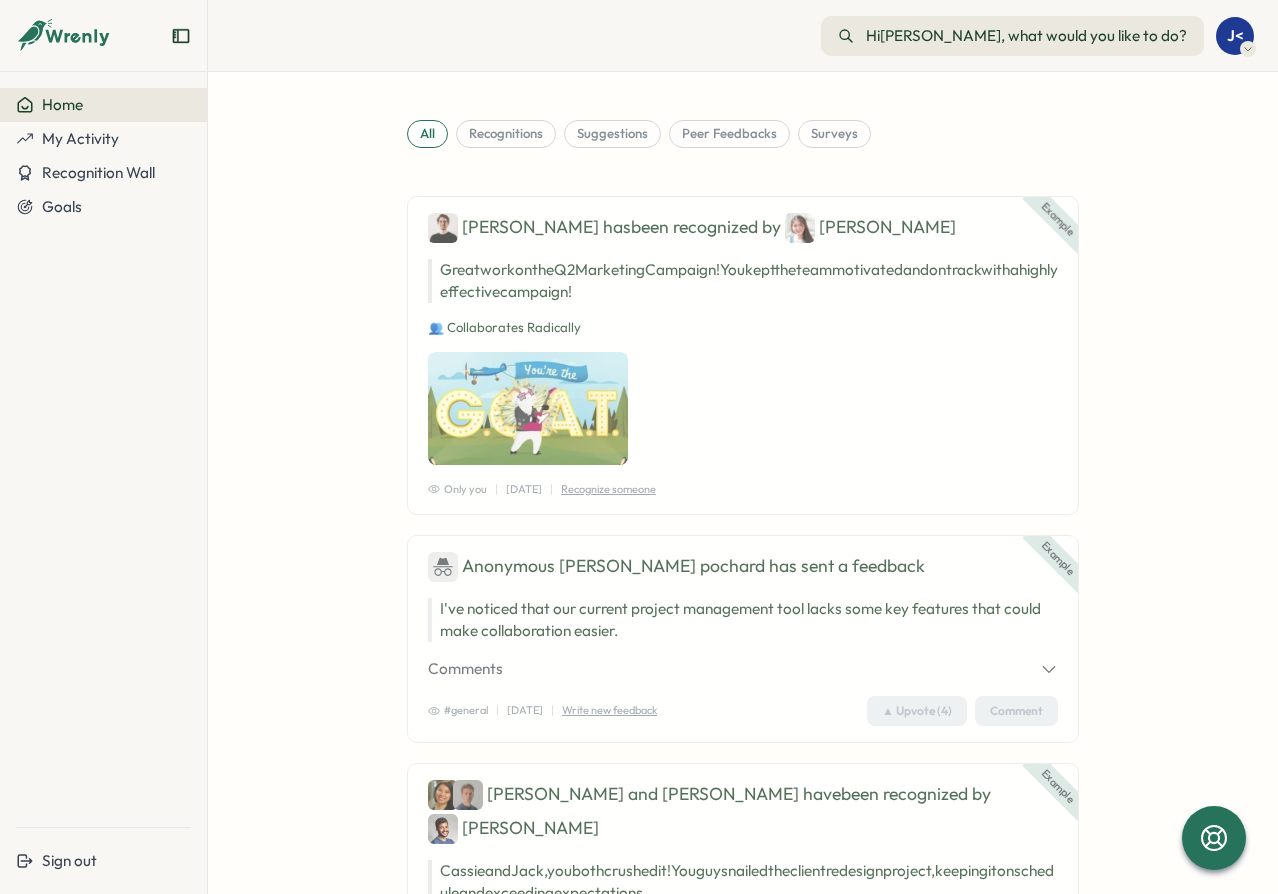 click on "Great  work  on  the  Q2  Marketing  Campaign!  You  kept  the  team  motivated  and  on  track  with  a  highly  effective  campaign!" at bounding box center [743, 281] 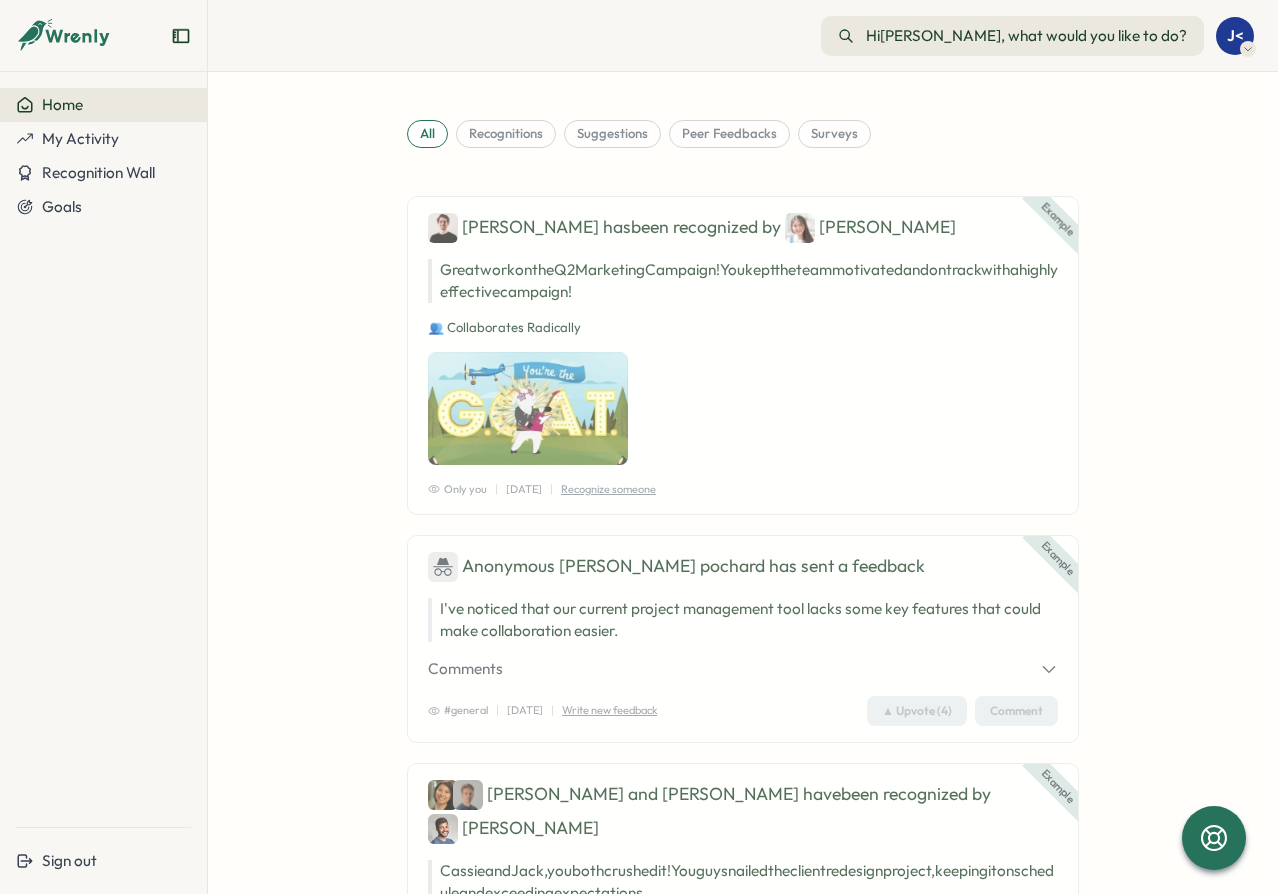 click on "Great  work  on  the  Q2  Marketing  Campaign!  You  kept  the  team  motivated  and  on  track  with  a  highly  effective  campaign!" at bounding box center [743, 281] 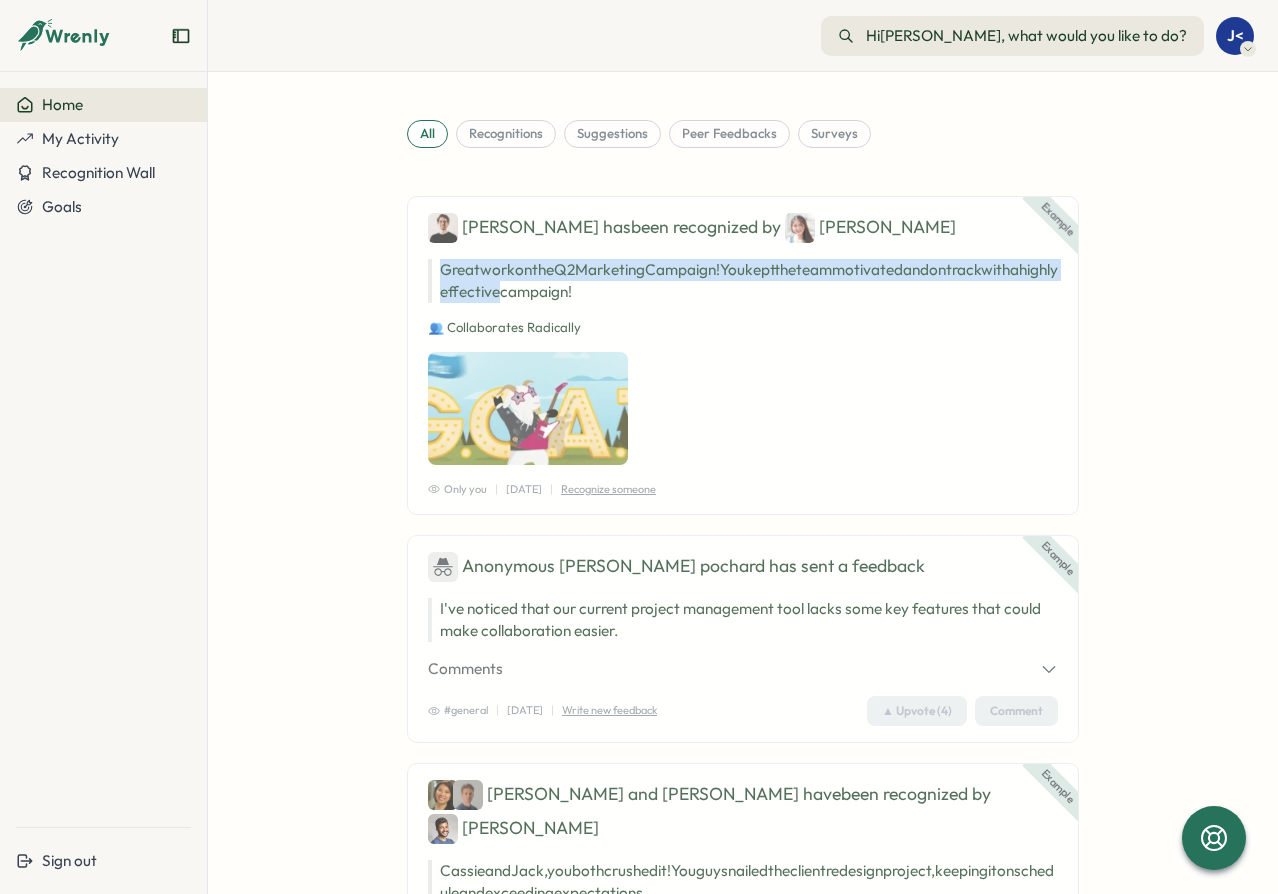 click on "Great  work  on  the  Q2  Marketing  Campaign!  You  kept  the  team  motivated  and  on  track  with  a  highly  effective  campaign!" at bounding box center (743, 281) 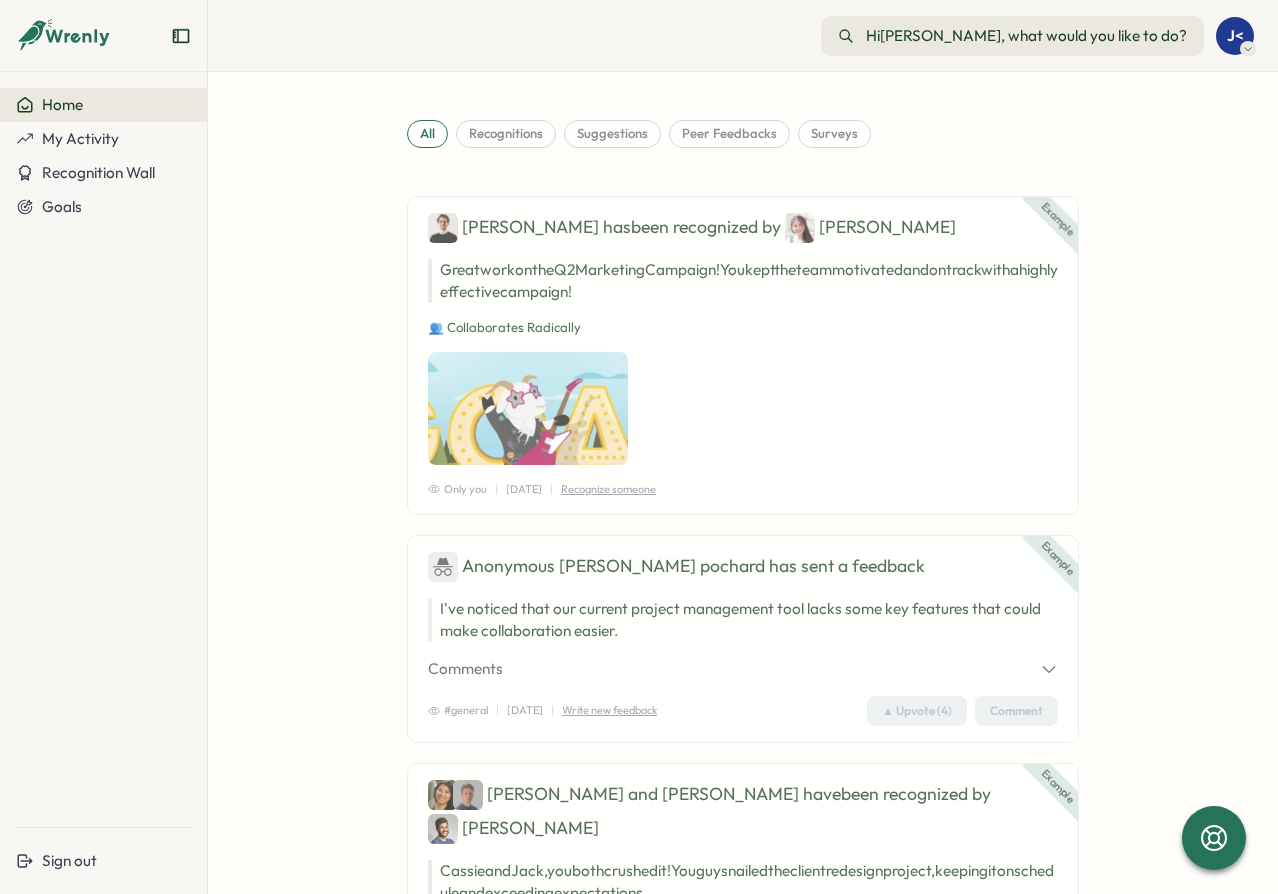click on "Example Ben has  been recognized by   Jane Great  work  on  the  Q2  Marketing  Campaign!  You  kept  the  team  motivated  and  on  track  with  a  highly  effective  campaign!  👥 Collaborates Radically Only you | 26 Jun | Recognize someone" at bounding box center [743, 355] 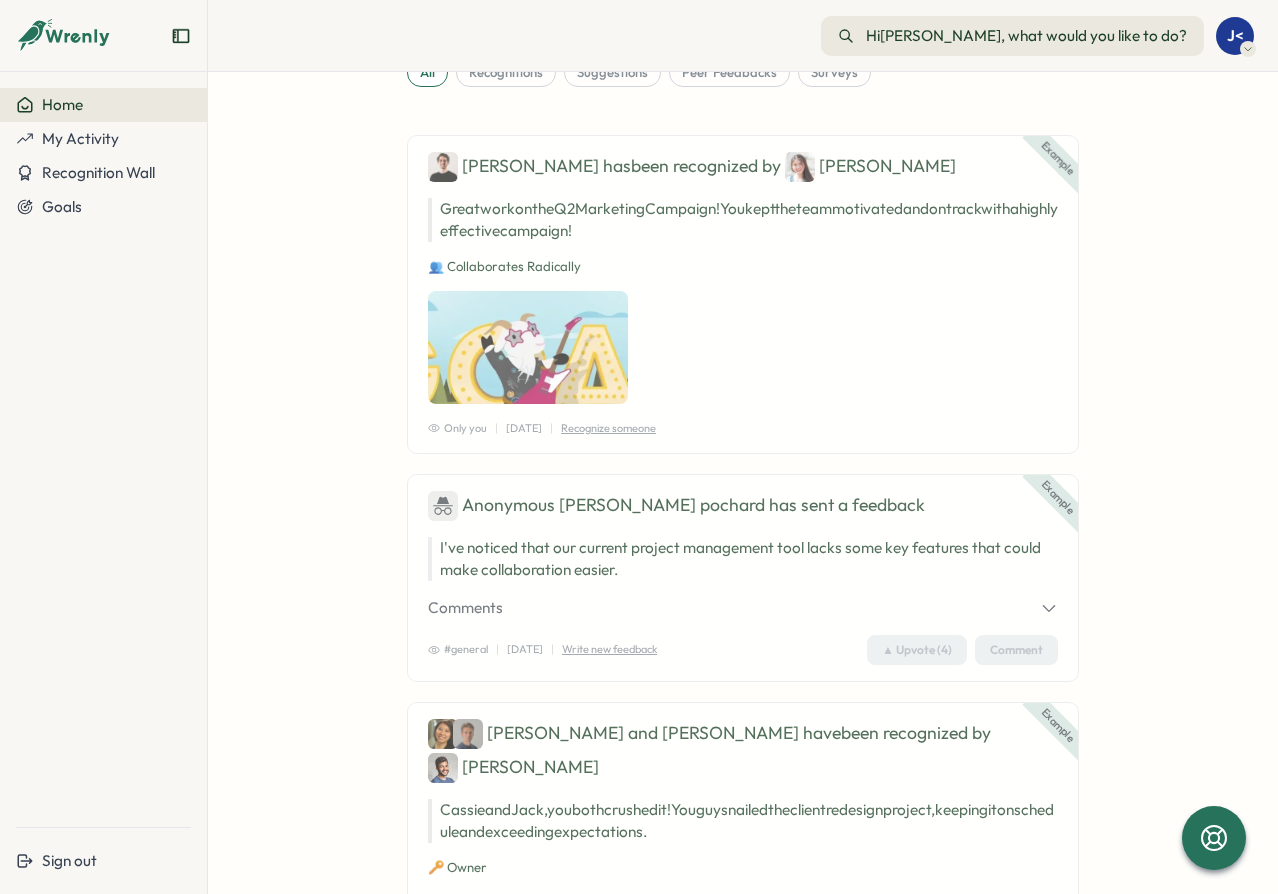 scroll, scrollTop: 0, scrollLeft: 0, axis: both 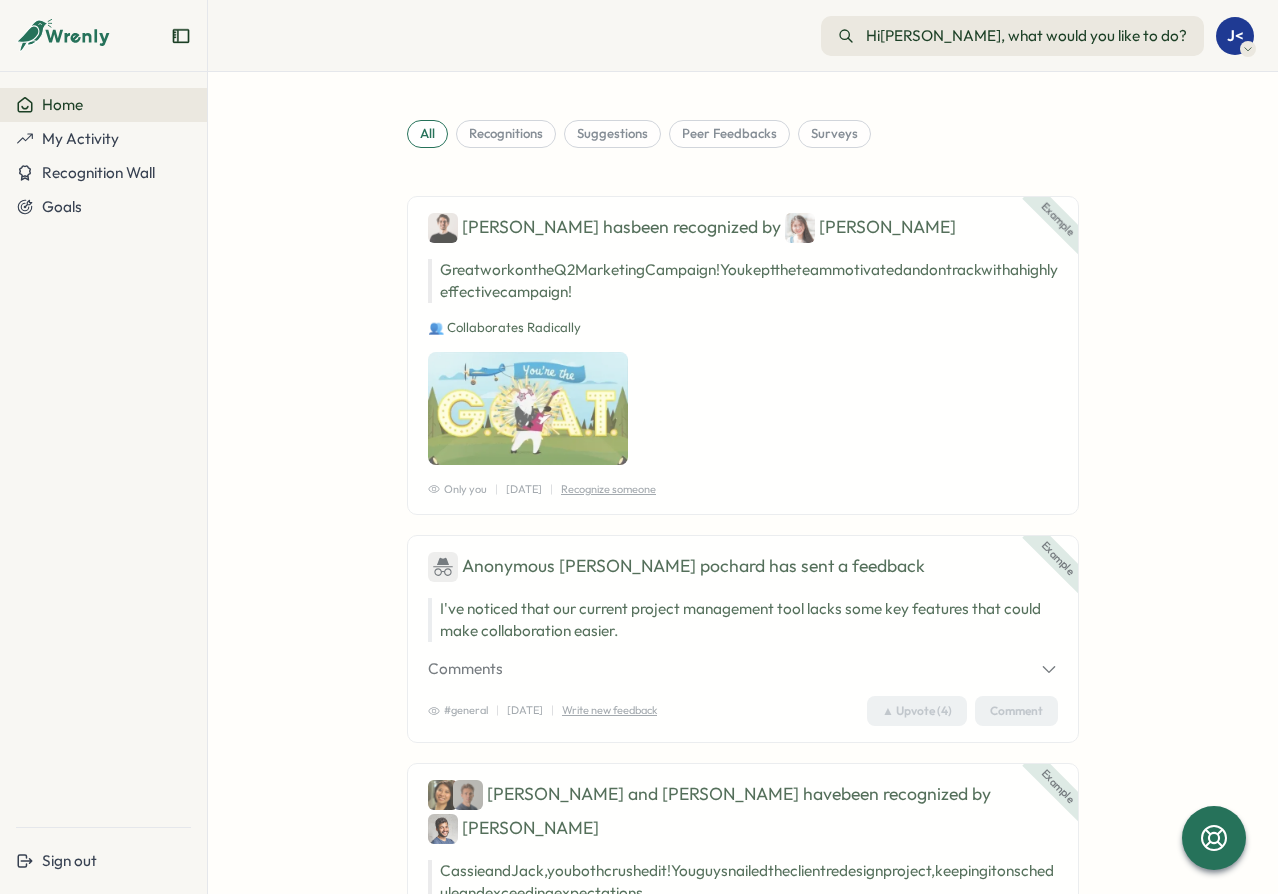 click on "Home" at bounding box center (103, 105) 